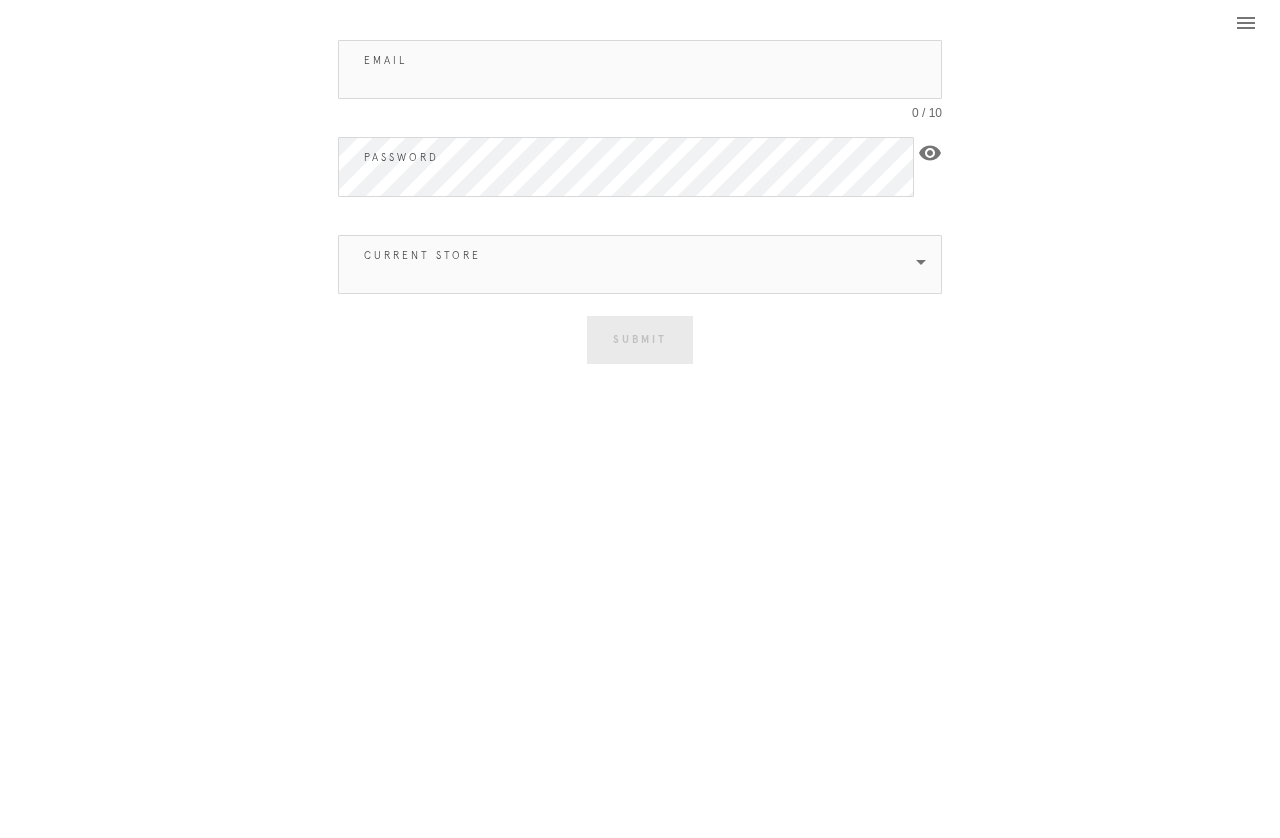 scroll, scrollTop: 0, scrollLeft: 0, axis: both 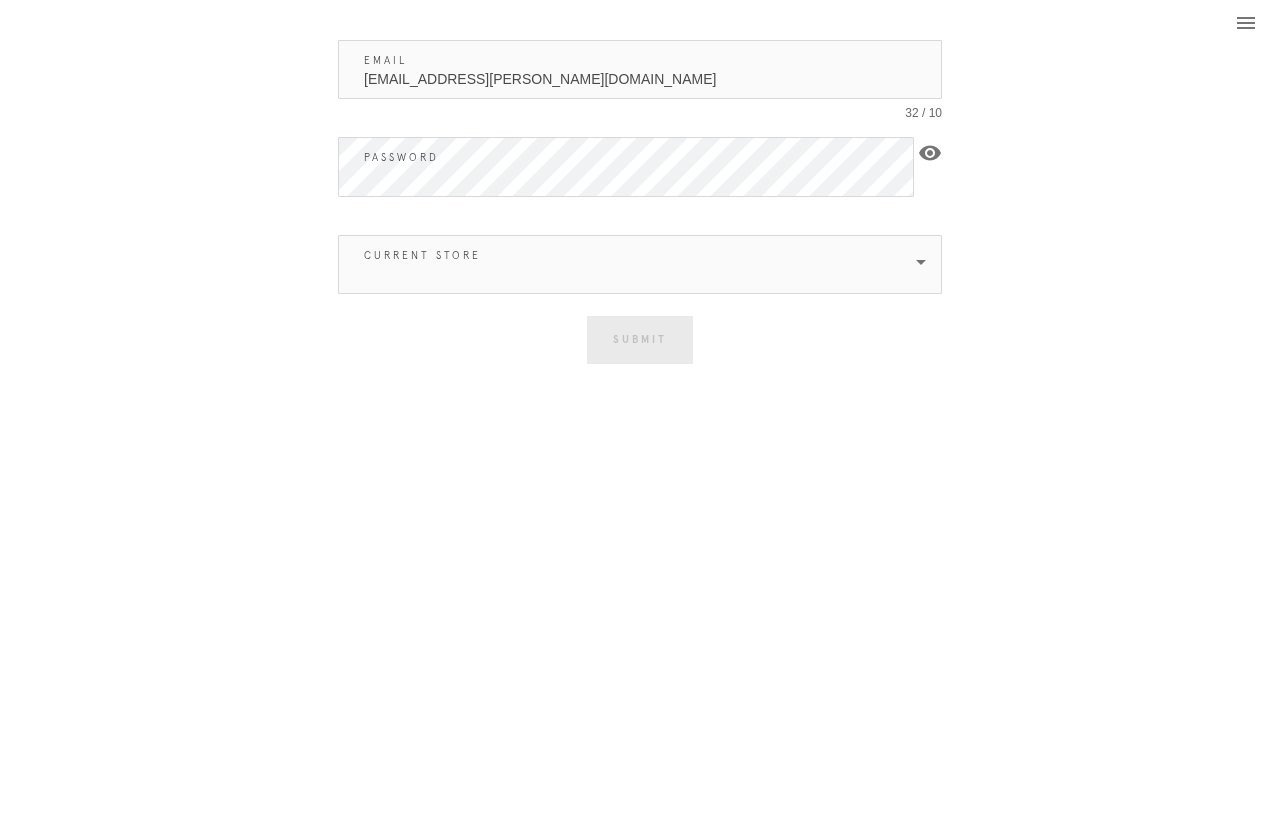 type on "[EMAIL_ADDRESS][PERSON_NAME][DOMAIN_NAME]" 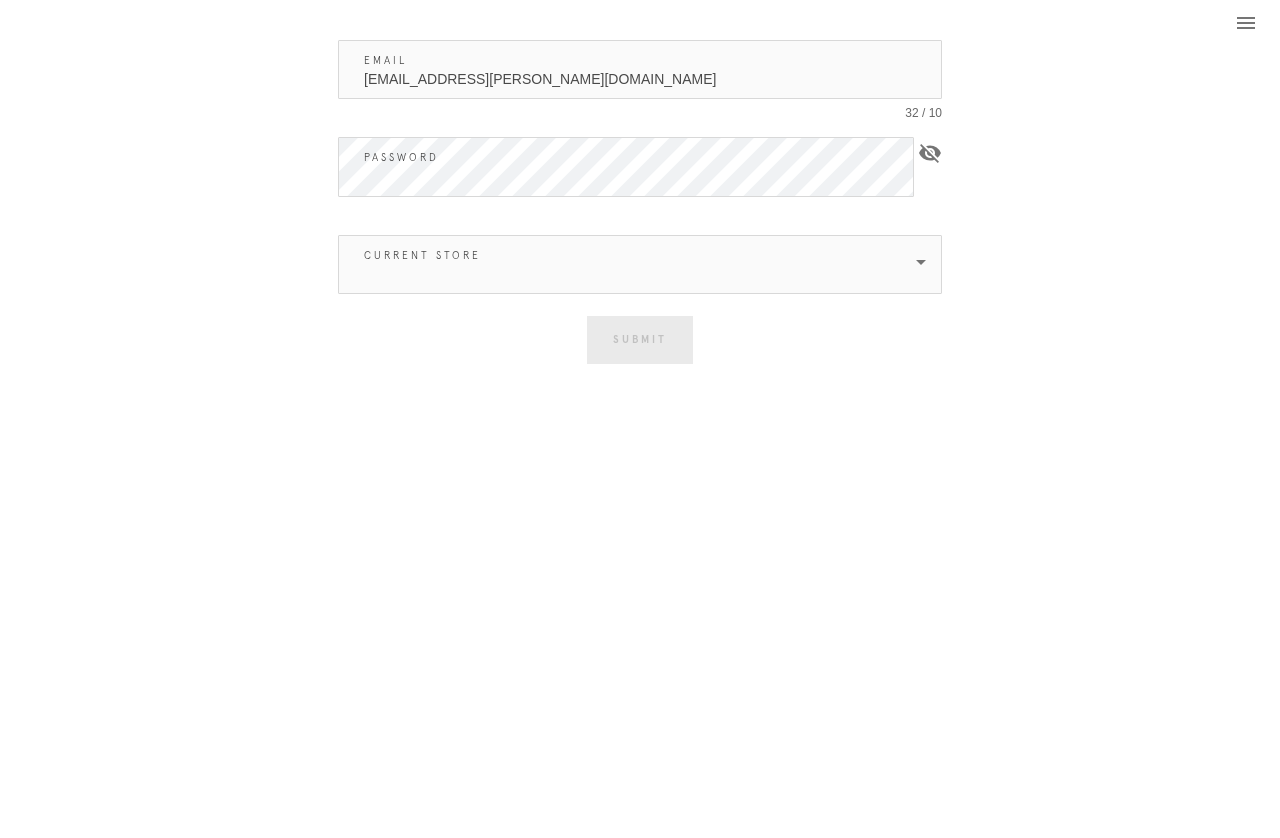 click at bounding box center (626, 264) 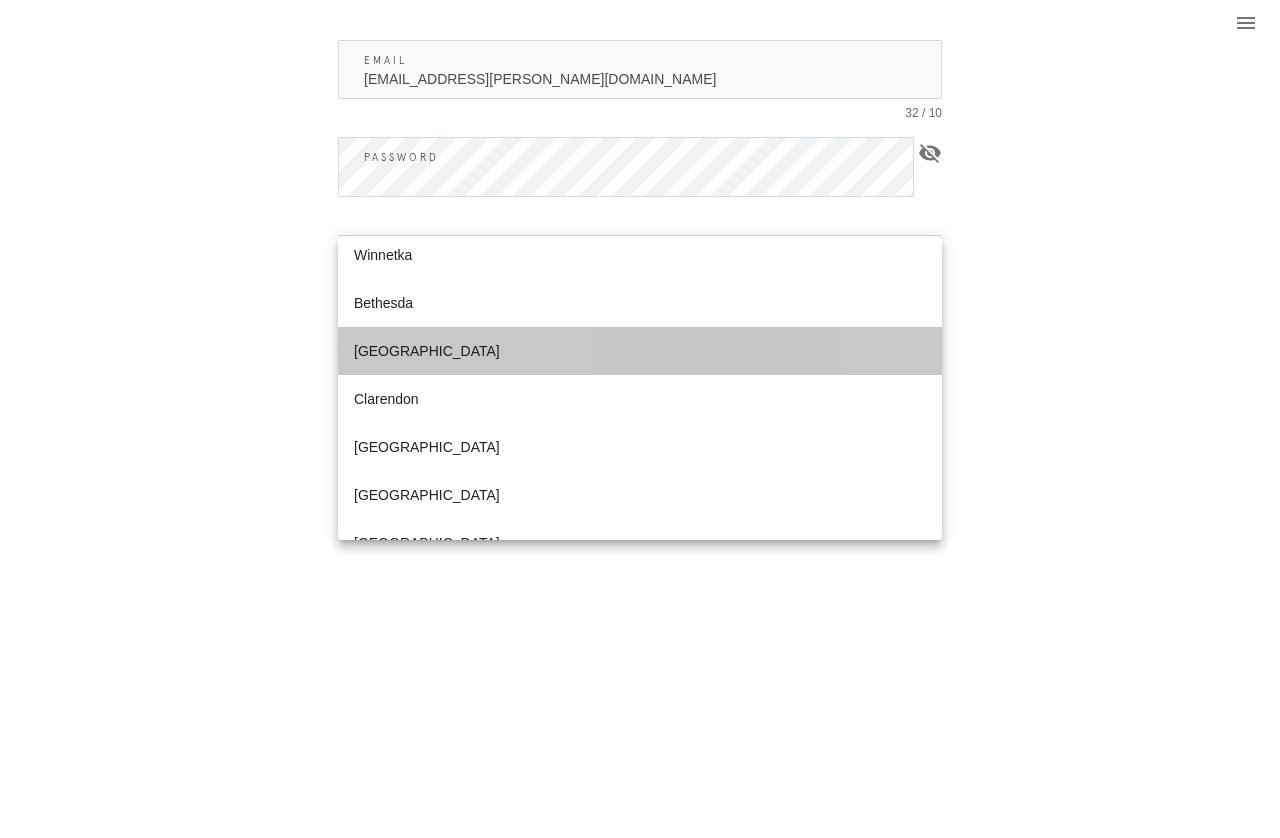 scroll, scrollTop: 512, scrollLeft: 0, axis: vertical 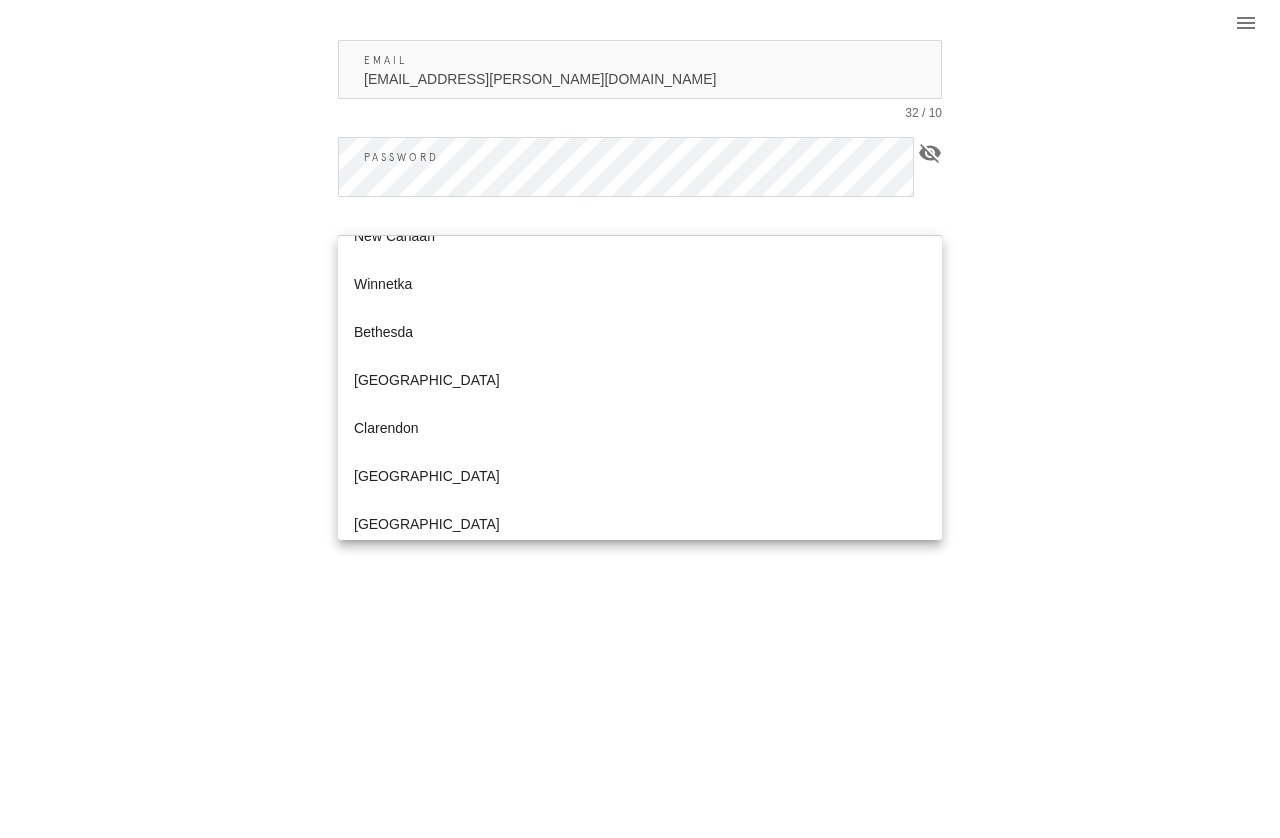 click on "[GEOGRAPHIC_DATA]" at bounding box center [640, 380] 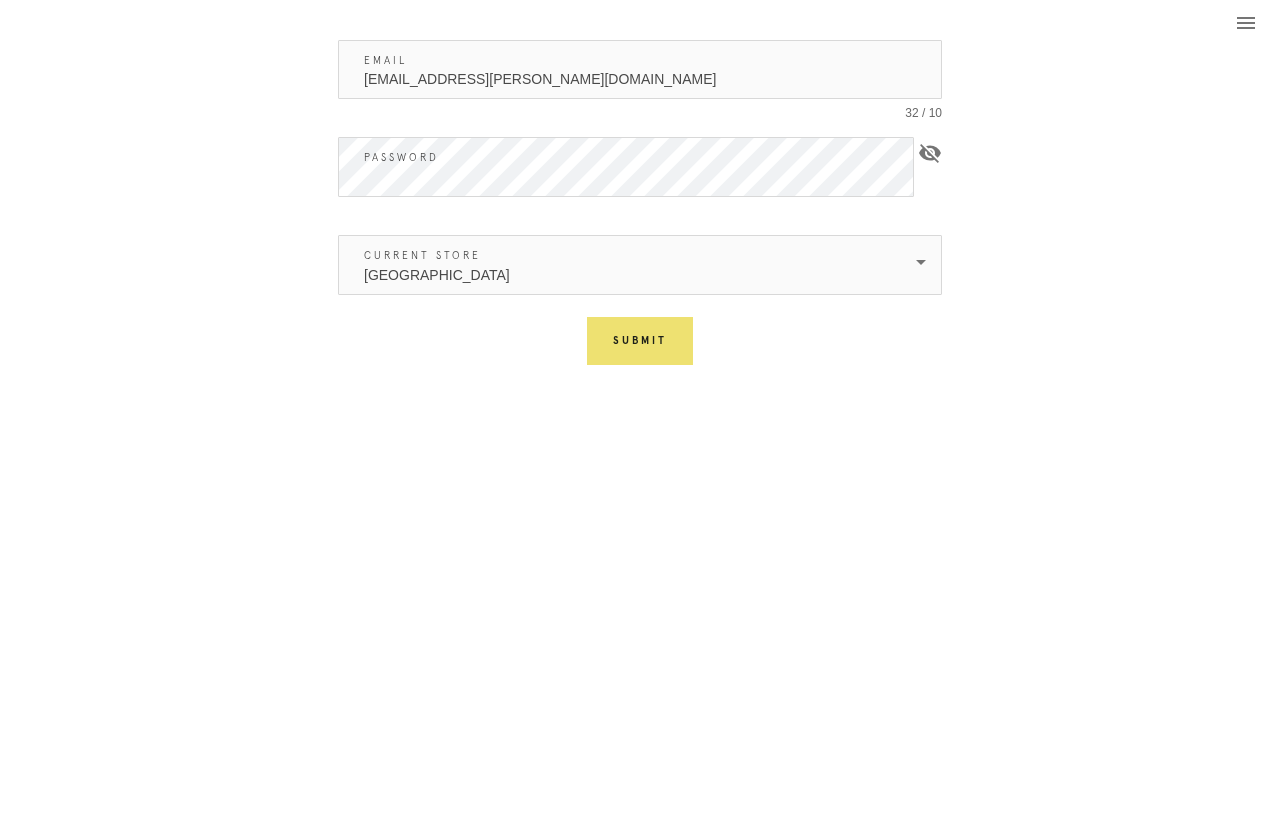 click on "Submit" at bounding box center (640, 341) 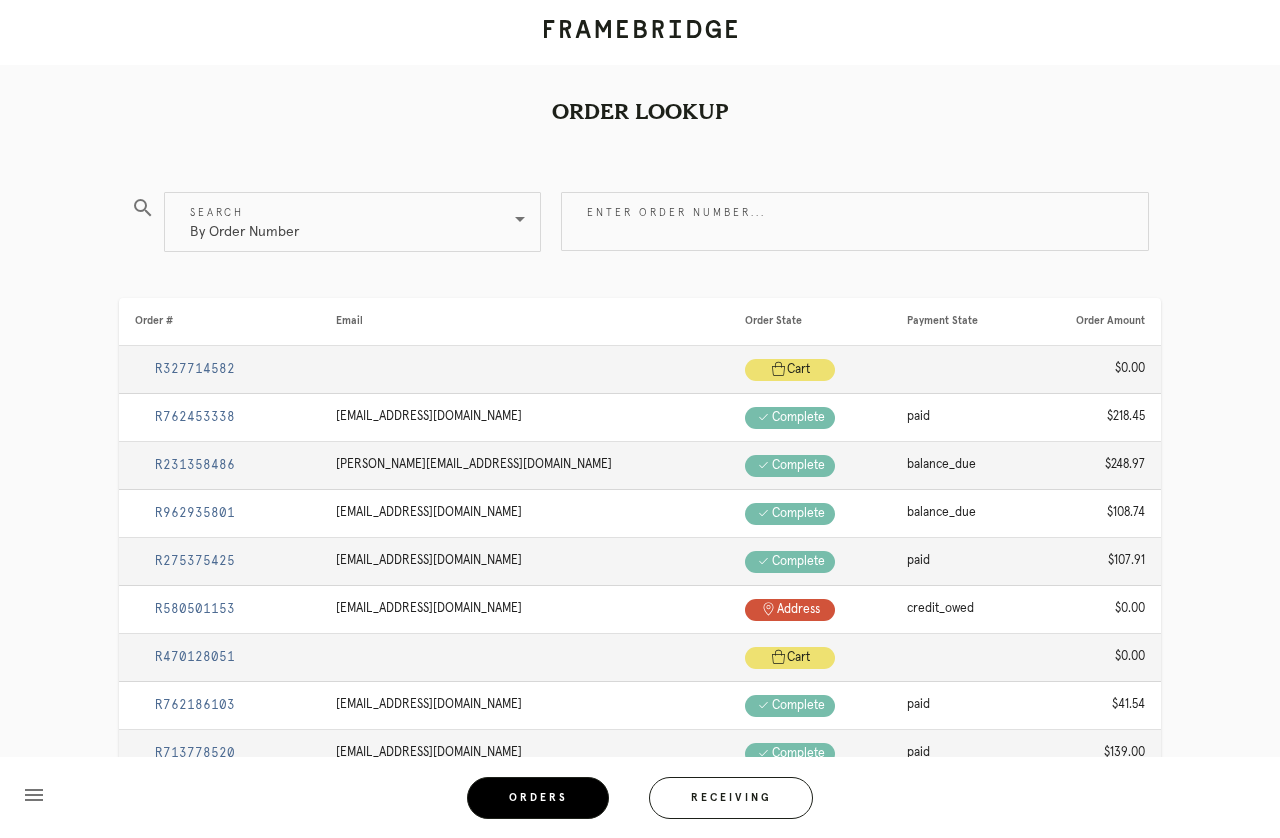 click on "Receiving" at bounding box center (731, 798) 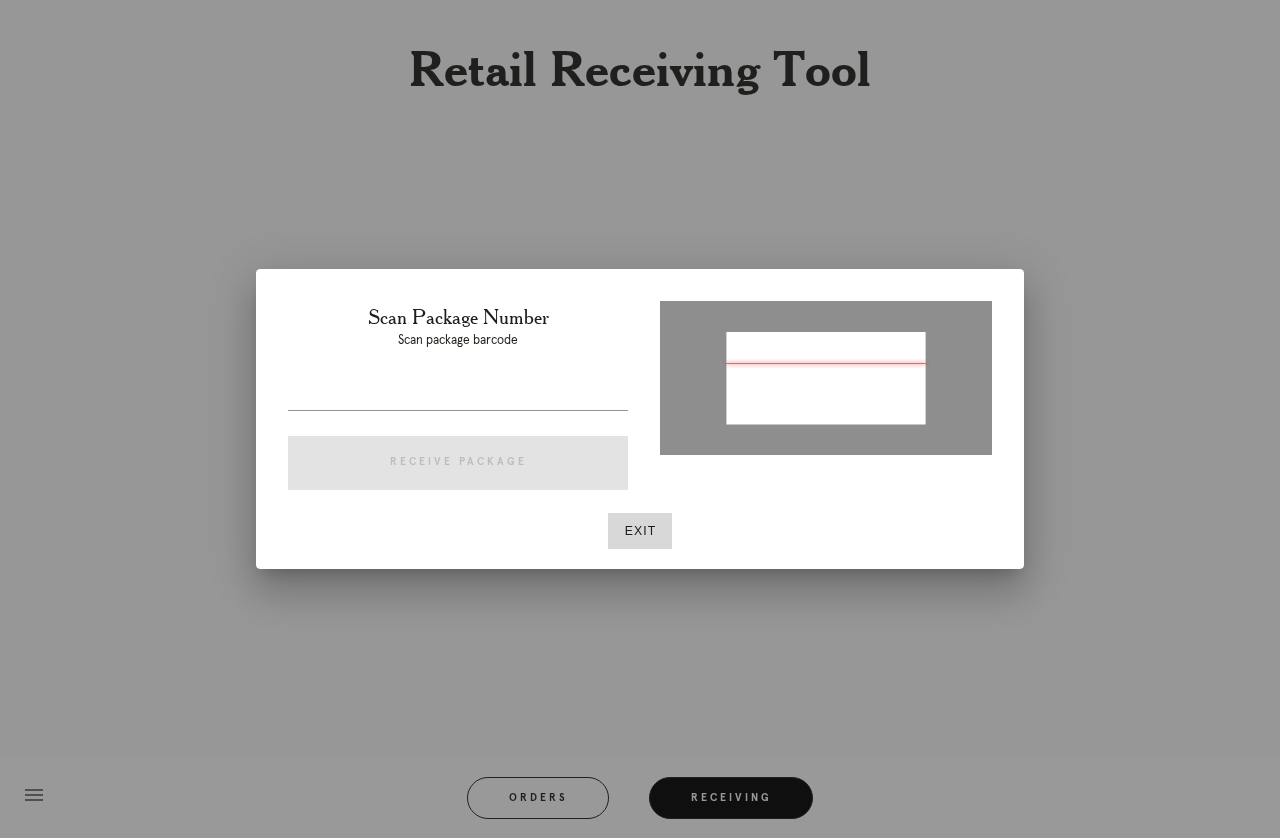 type on "P723960556103750" 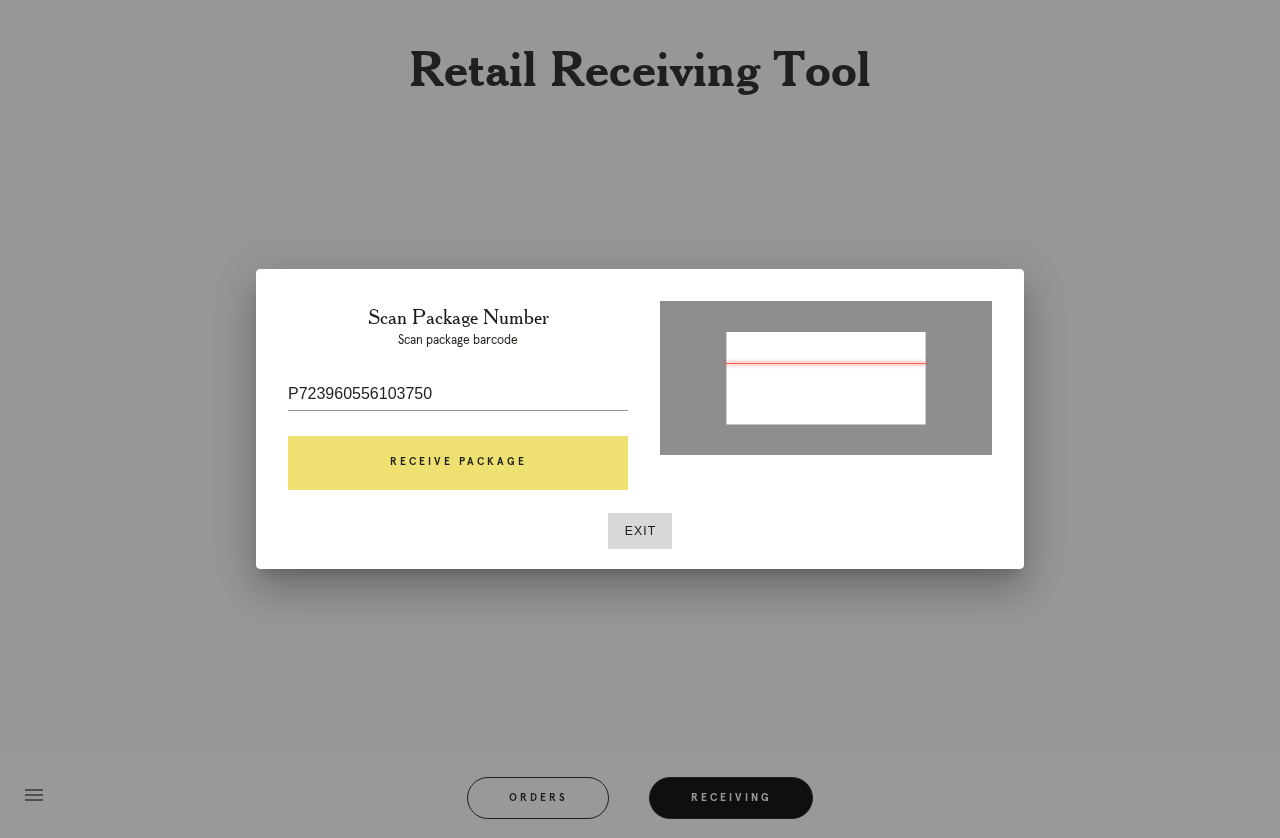 click on "Receive Package" at bounding box center [458, 463] 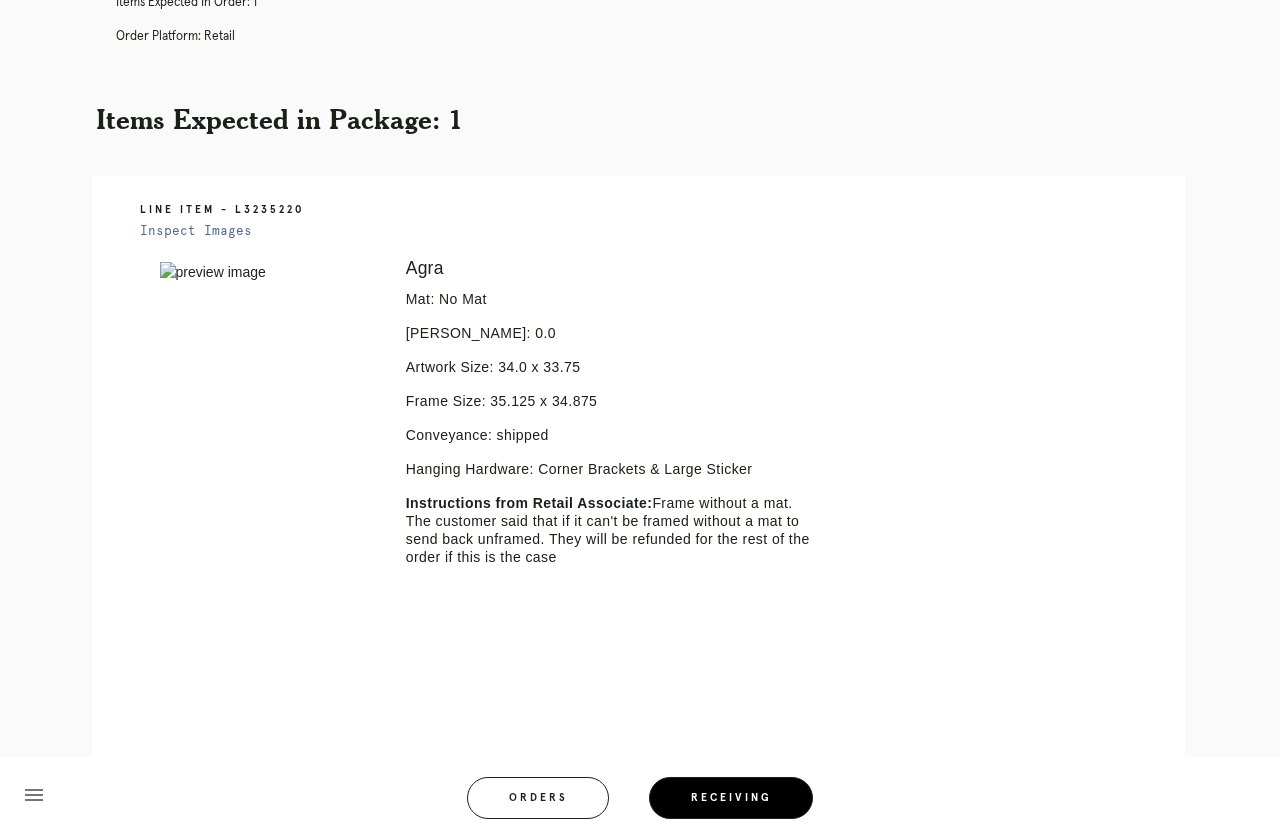 scroll, scrollTop: 309, scrollLeft: 0, axis: vertical 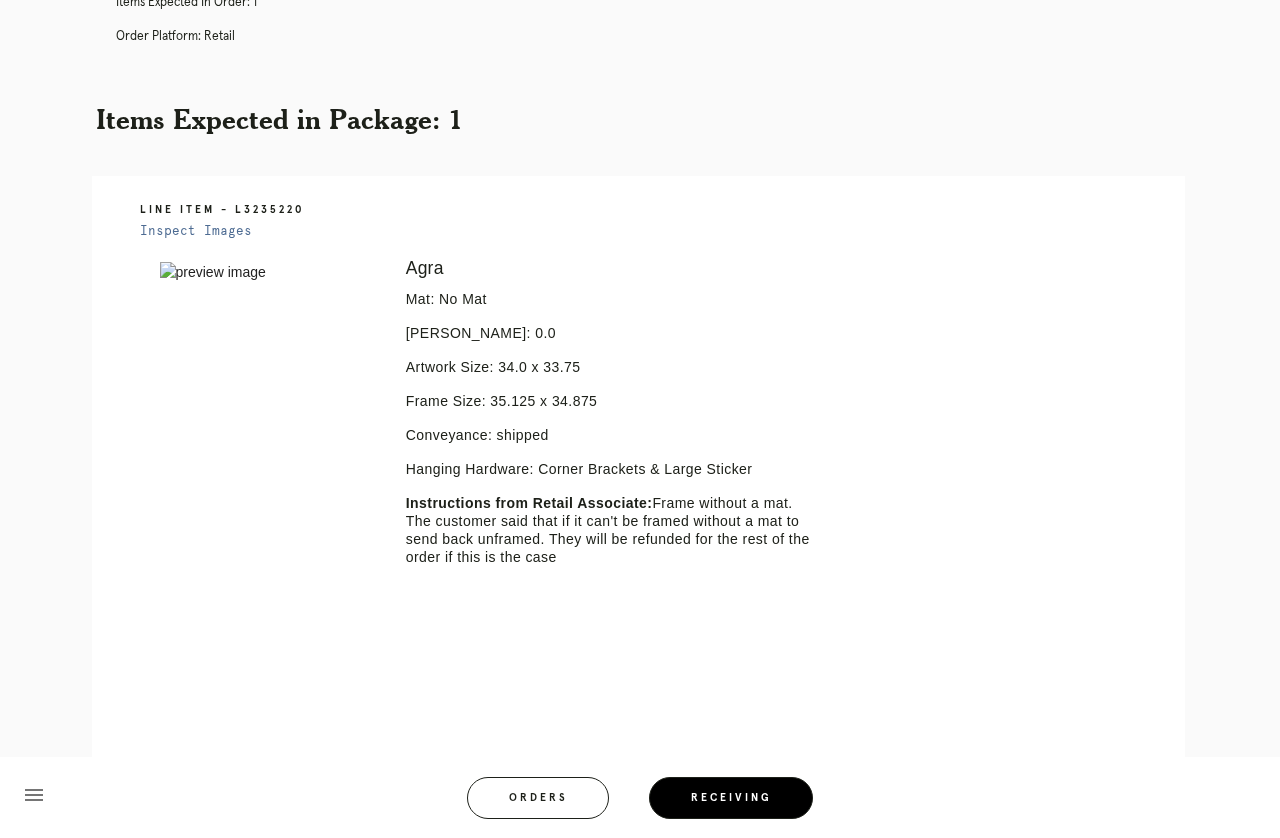 click on "Inspect Images" at bounding box center (196, 231) 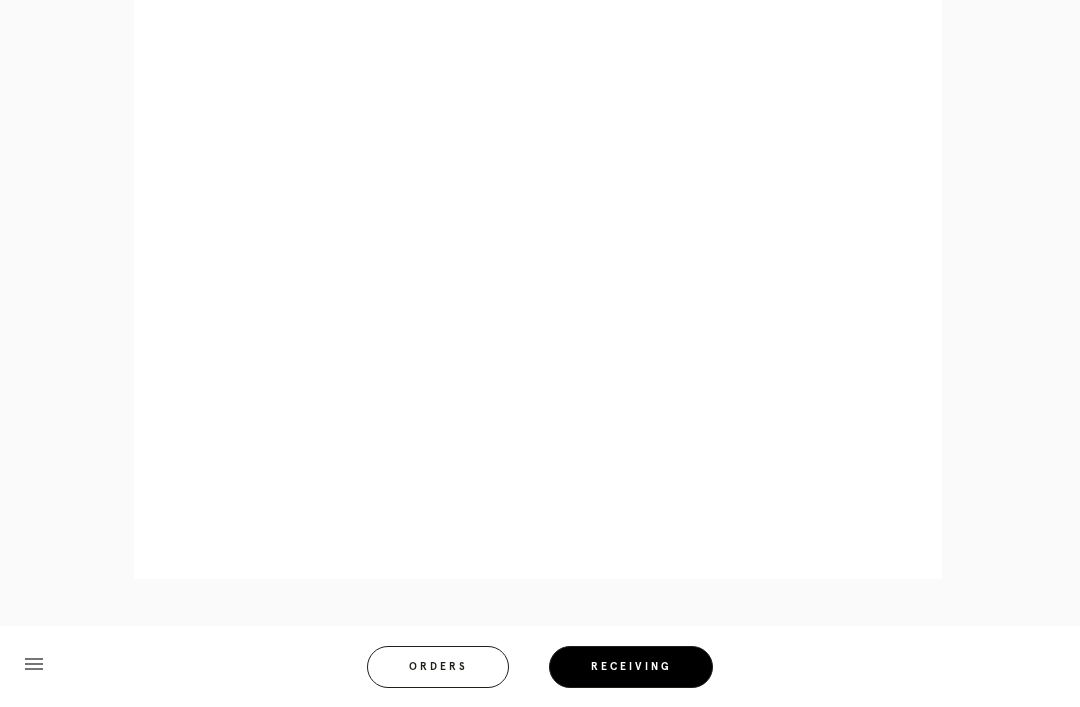 scroll, scrollTop: 964, scrollLeft: 0, axis: vertical 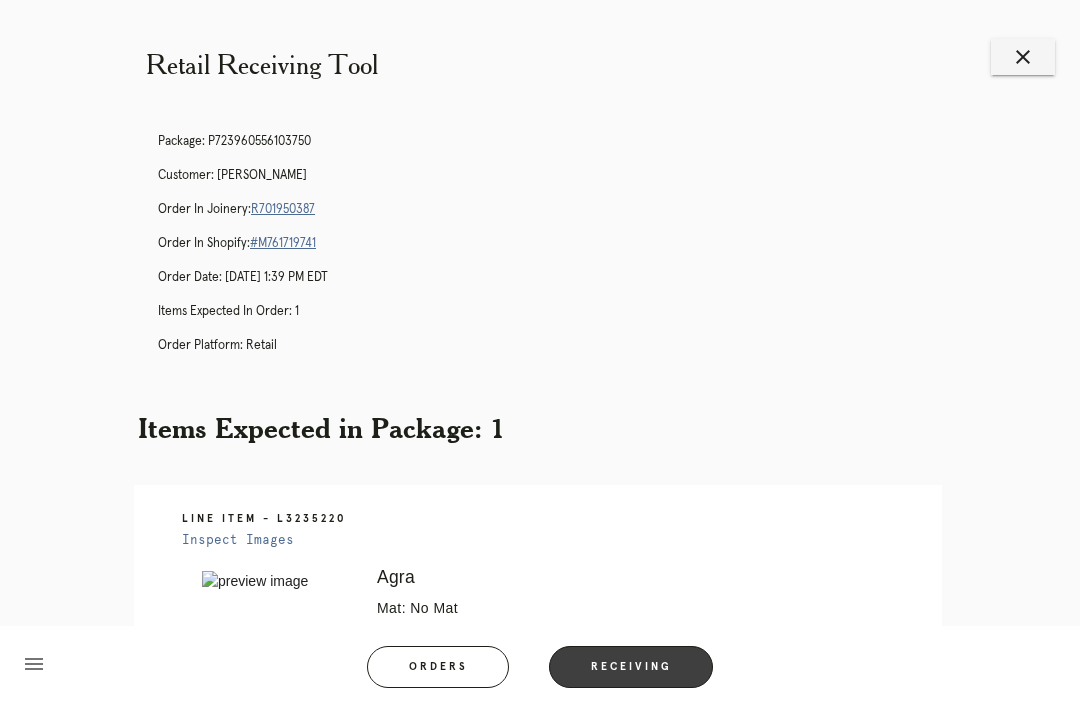 click on "Receiving" at bounding box center [631, 667] 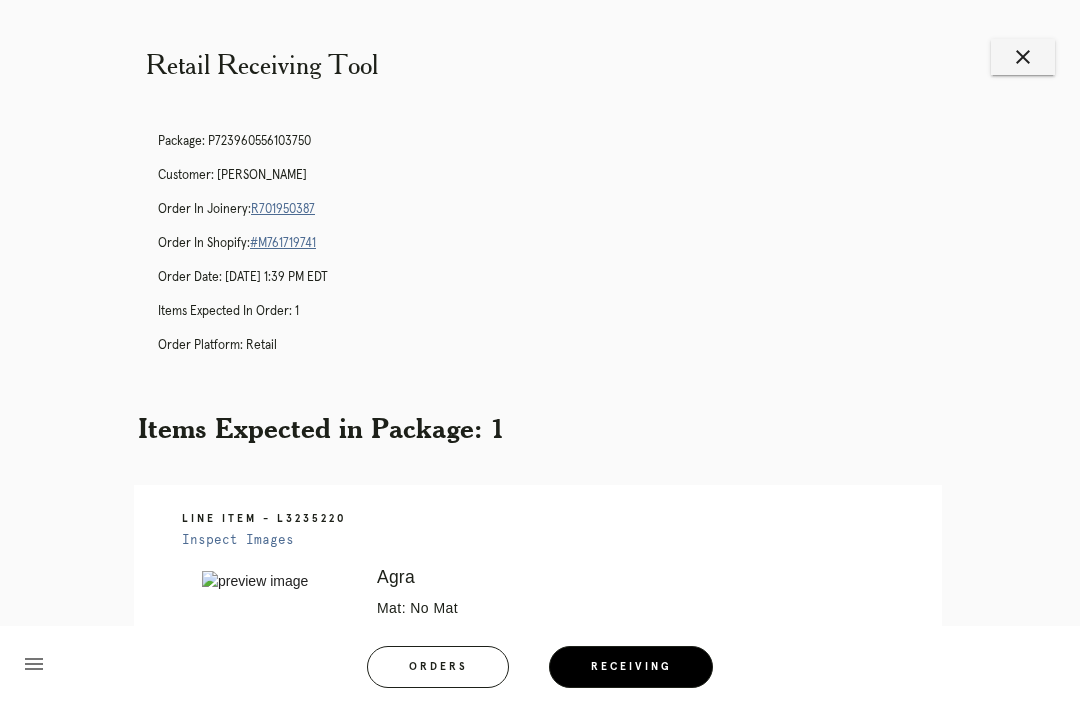 click on "close" at bounding box center [1023, 57] 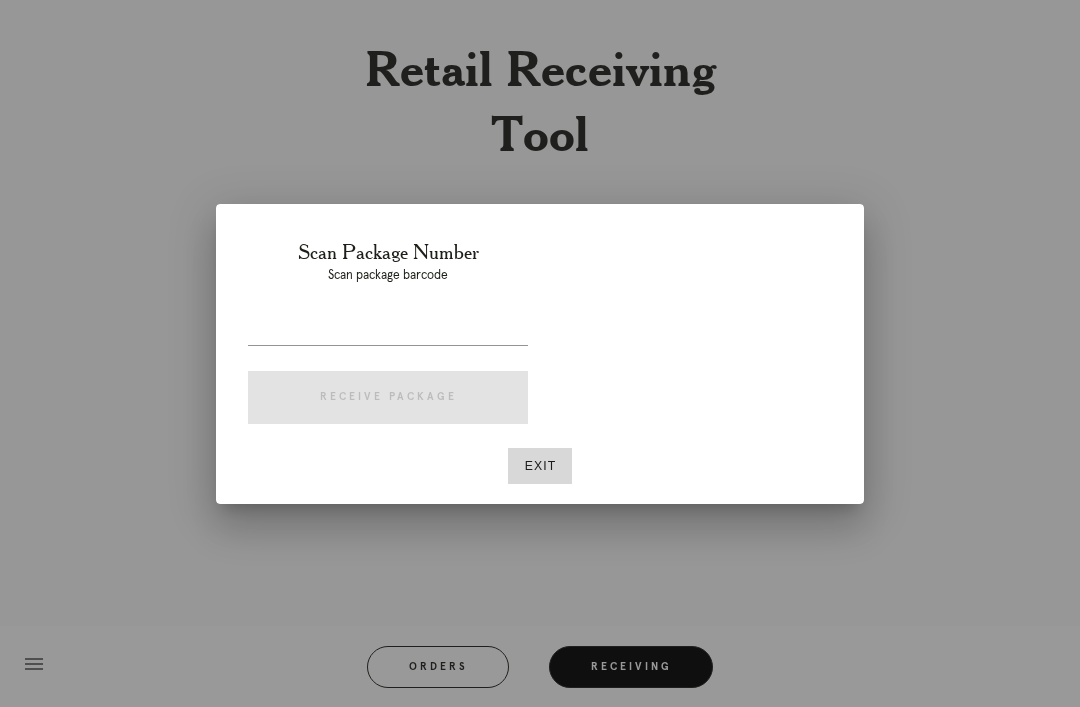 scroll, scrollTop: 0, scrollLeft: 0, axis: both 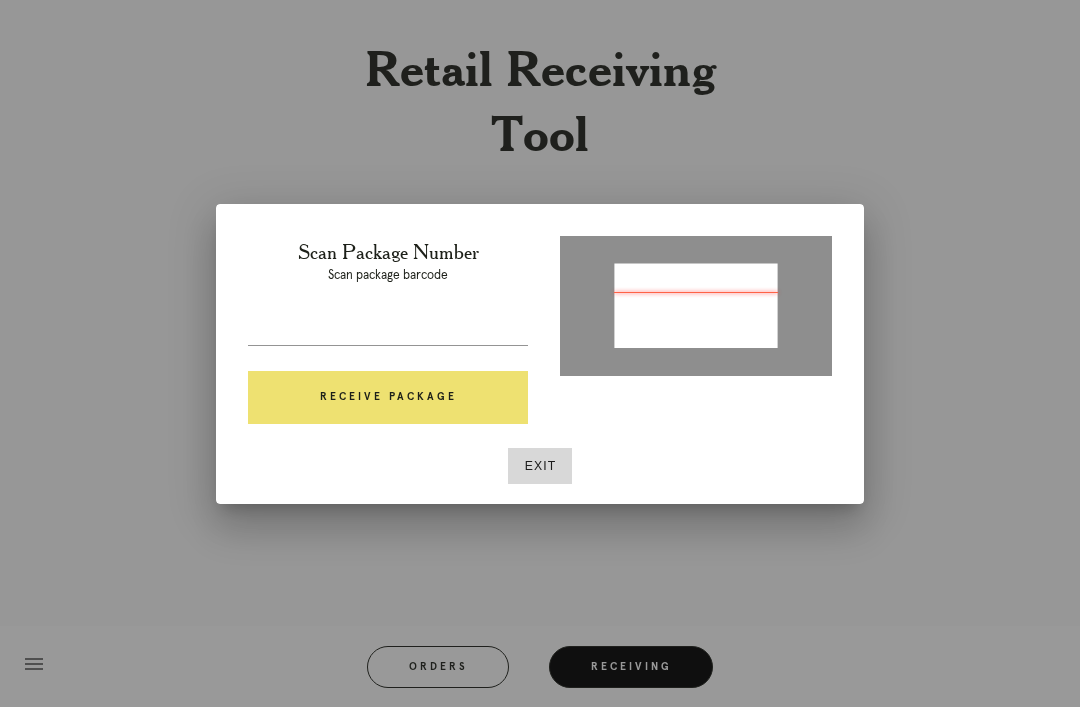 type on "P240566929771472" 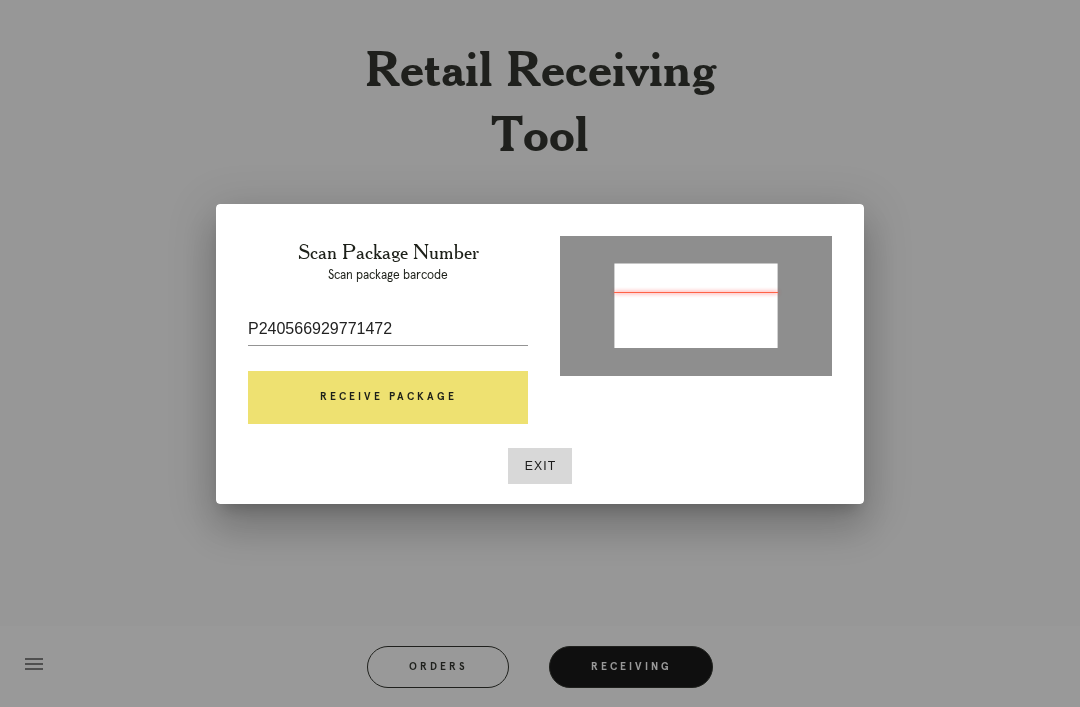 click on "Receive Package" at bounding box center (388, 398) 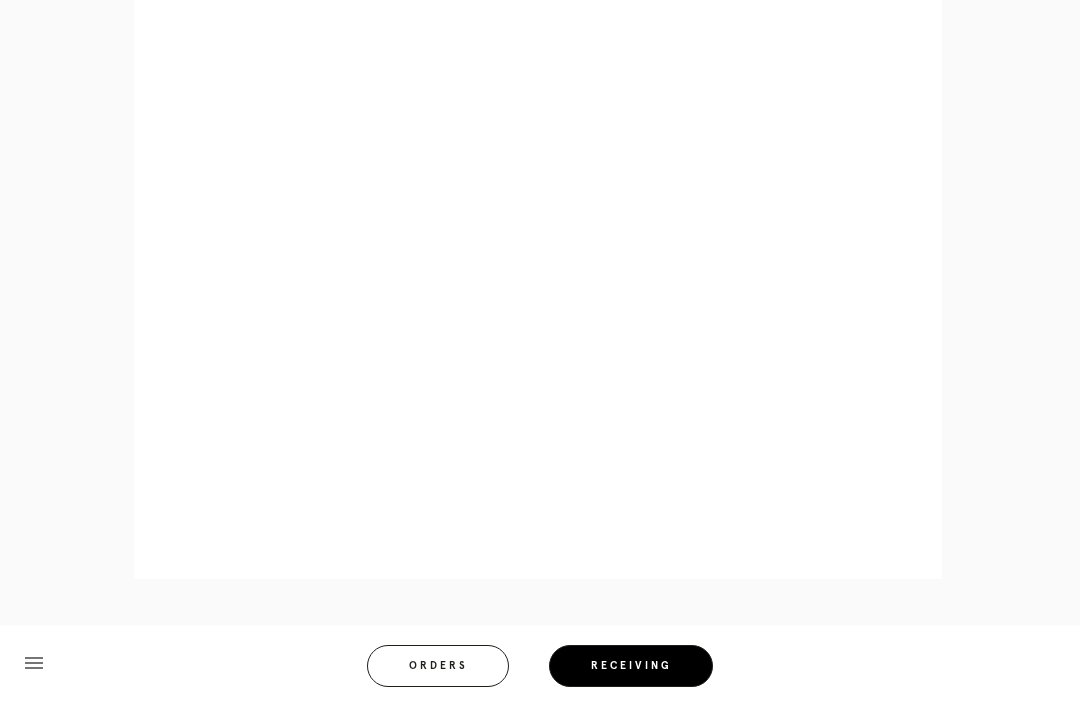 scroll, scrollTop: 1026, scrollLeft: 0, axis: vertical 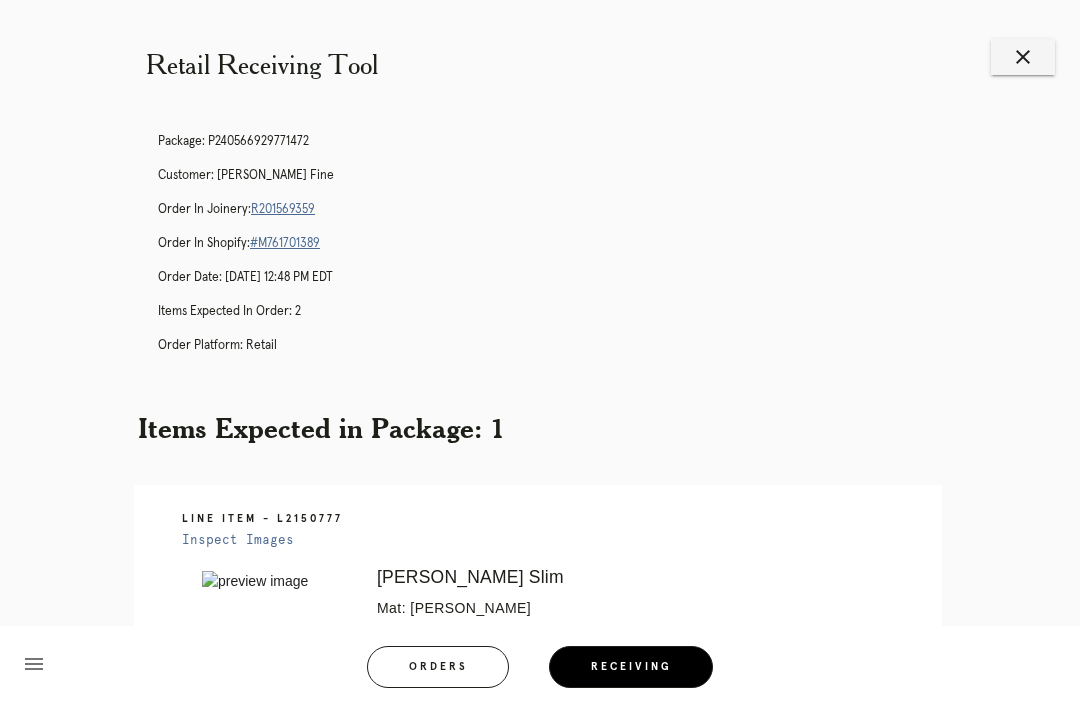 click on "R201569359" at bounding box center (283, 209) 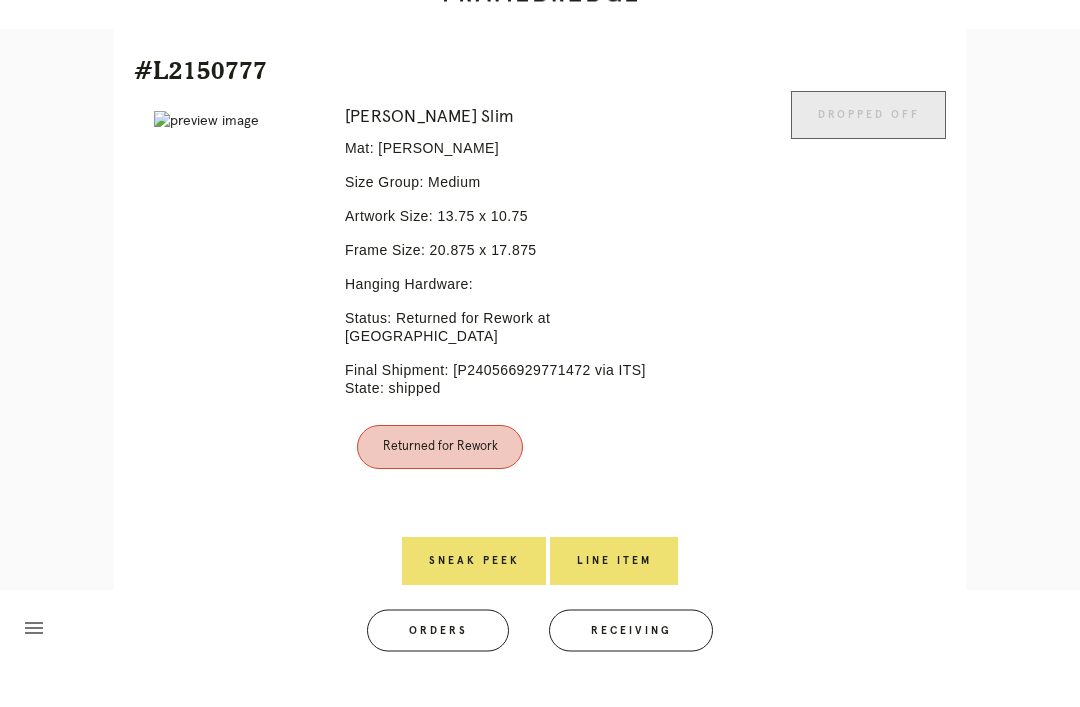 scroll, scrollTop: 993, scrollLeft: 0, axis: vertical 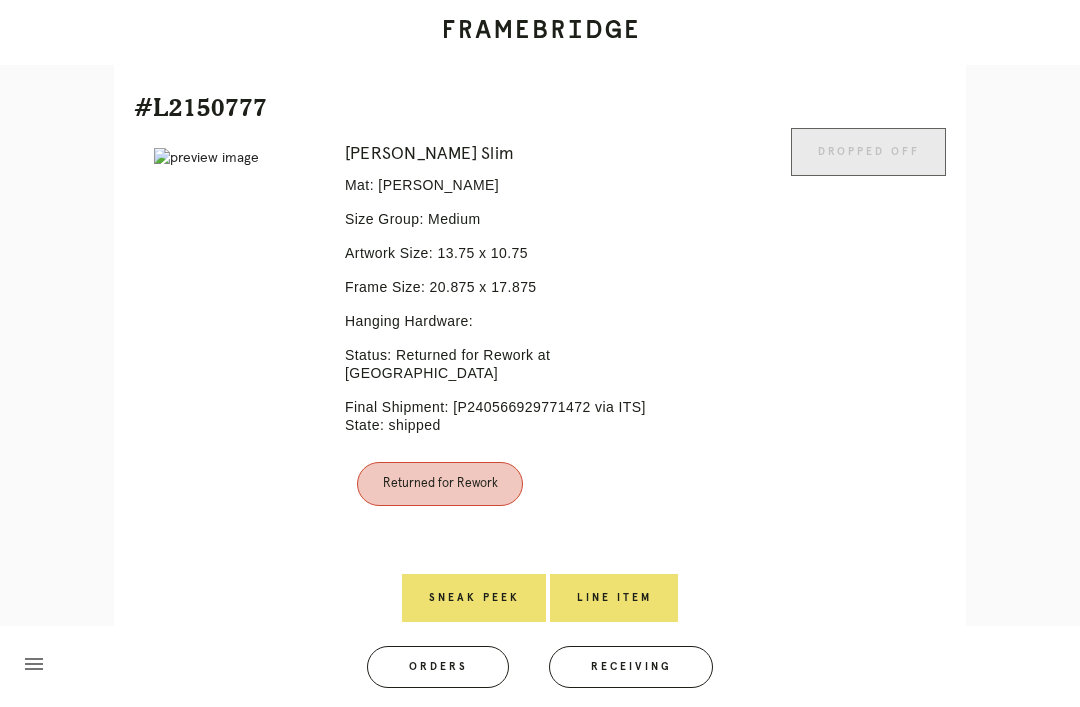 click on "Line Item" at bounding box center (614, 598) 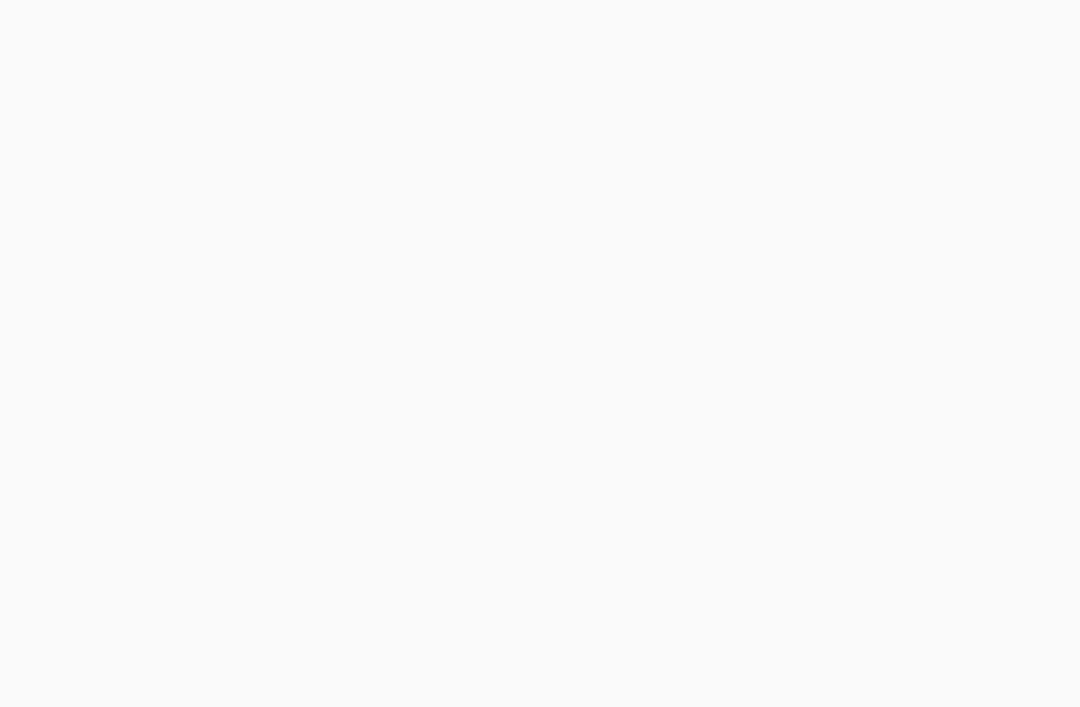 scroll, scrollTop: 0, scrollLeft: 0, axis: both 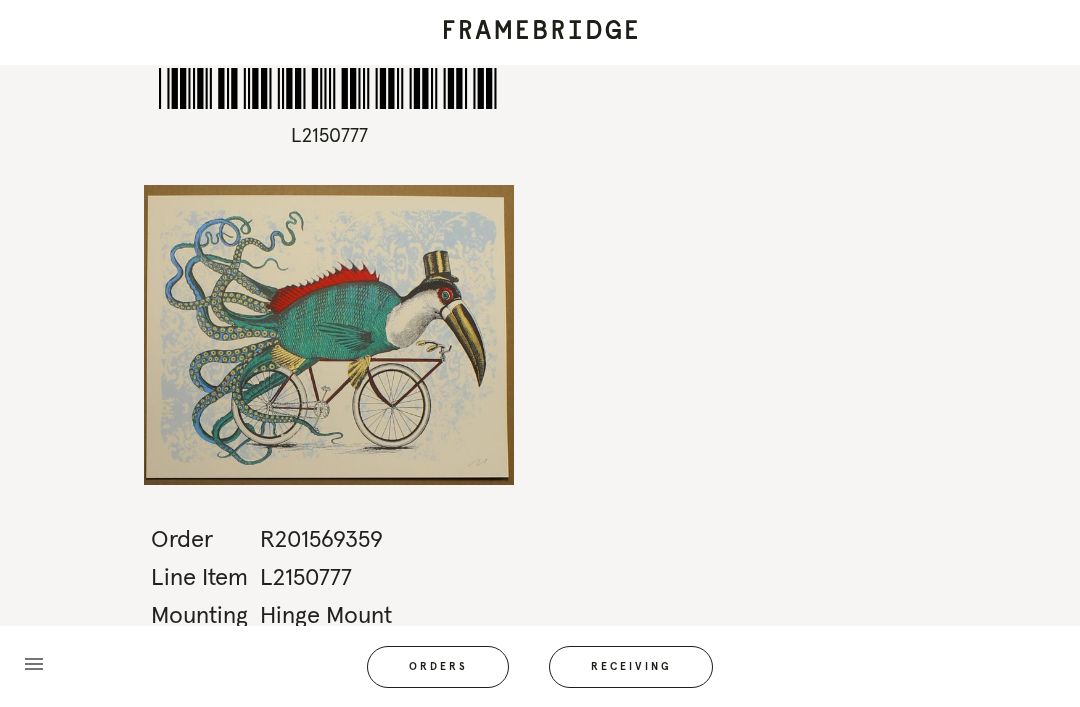 click on "Receiving" at bounding box center (631, 667) 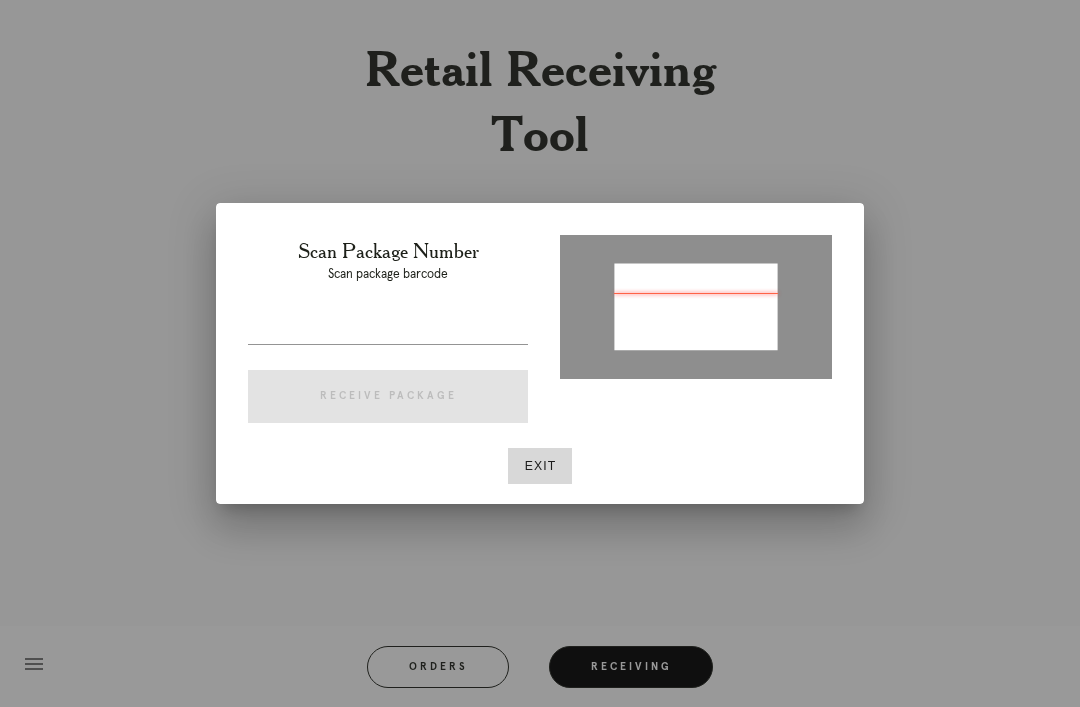 type on "P603286494533413" 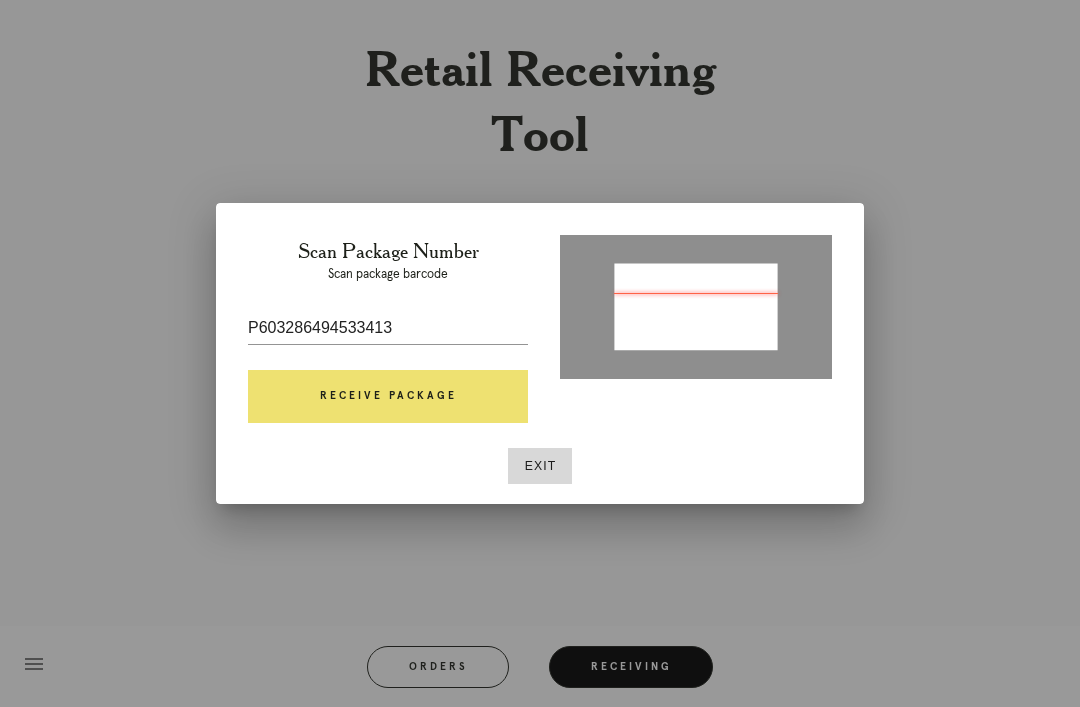 click on "Receive Package" at bounding box center [388, 397] 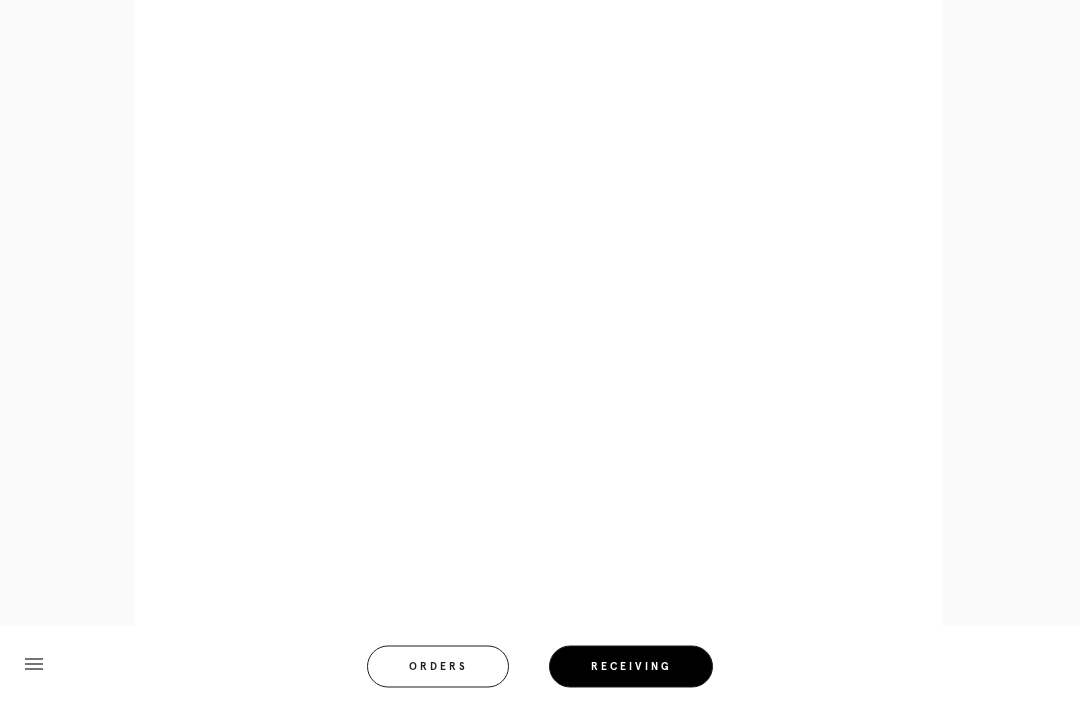 scroll, scrollTop: 872, scrollLeft: 0, axis: vertical 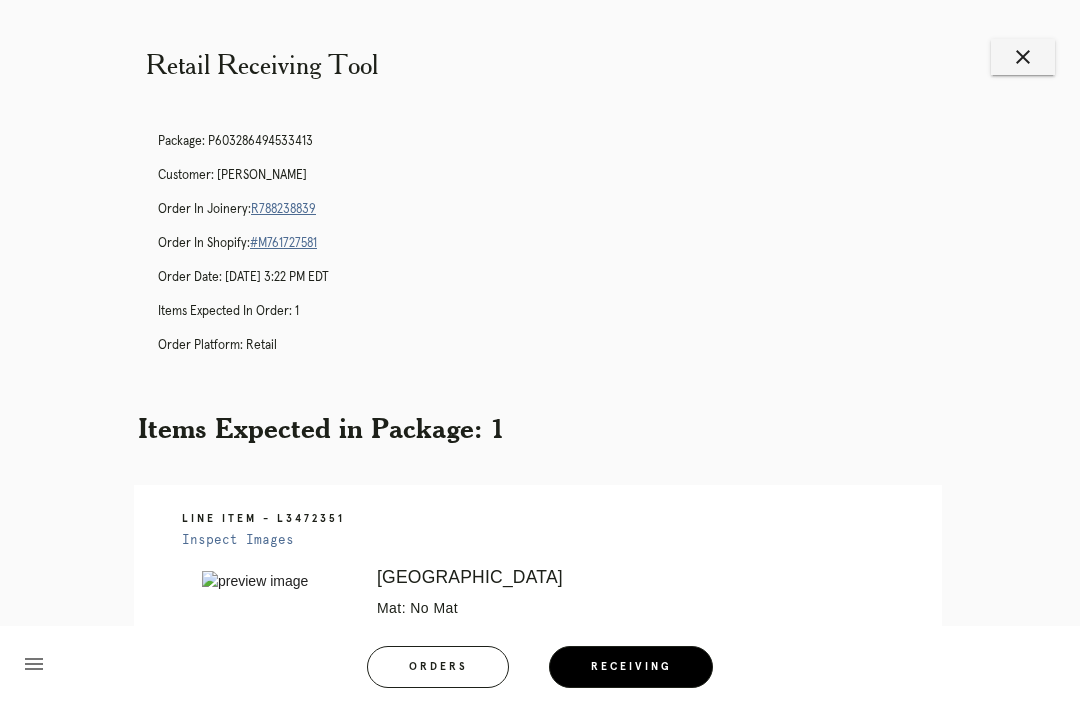 click on "close" at bounding box center [1023, 57] 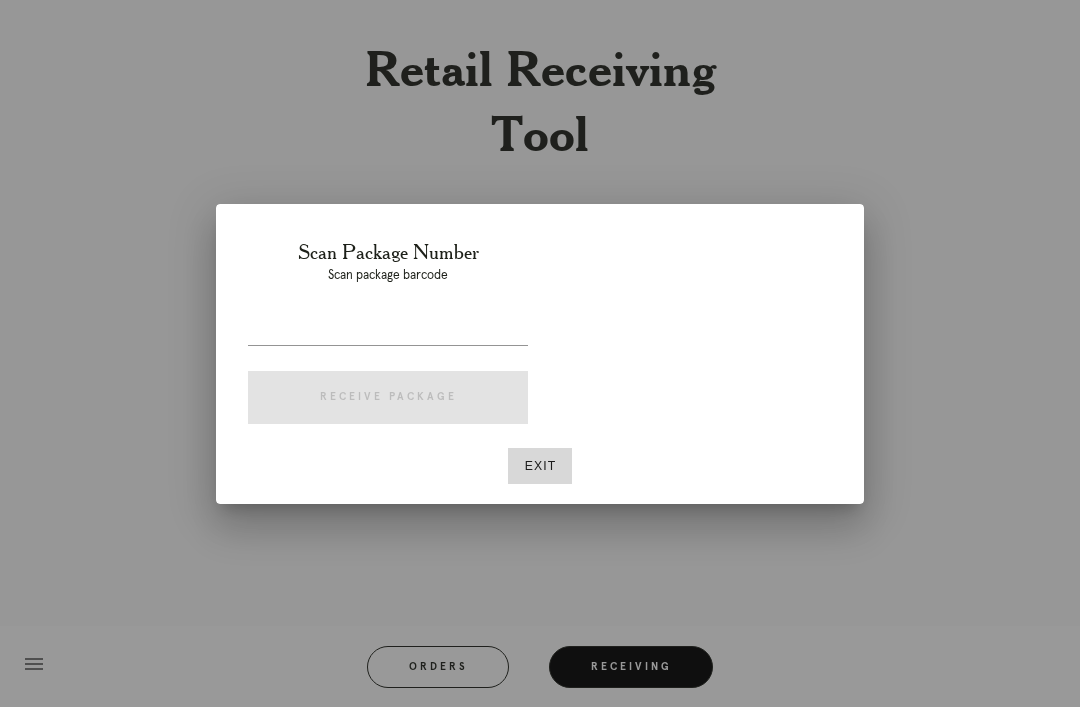 scroll, scrollTop: 0, scrollLeft: 0, axis: both 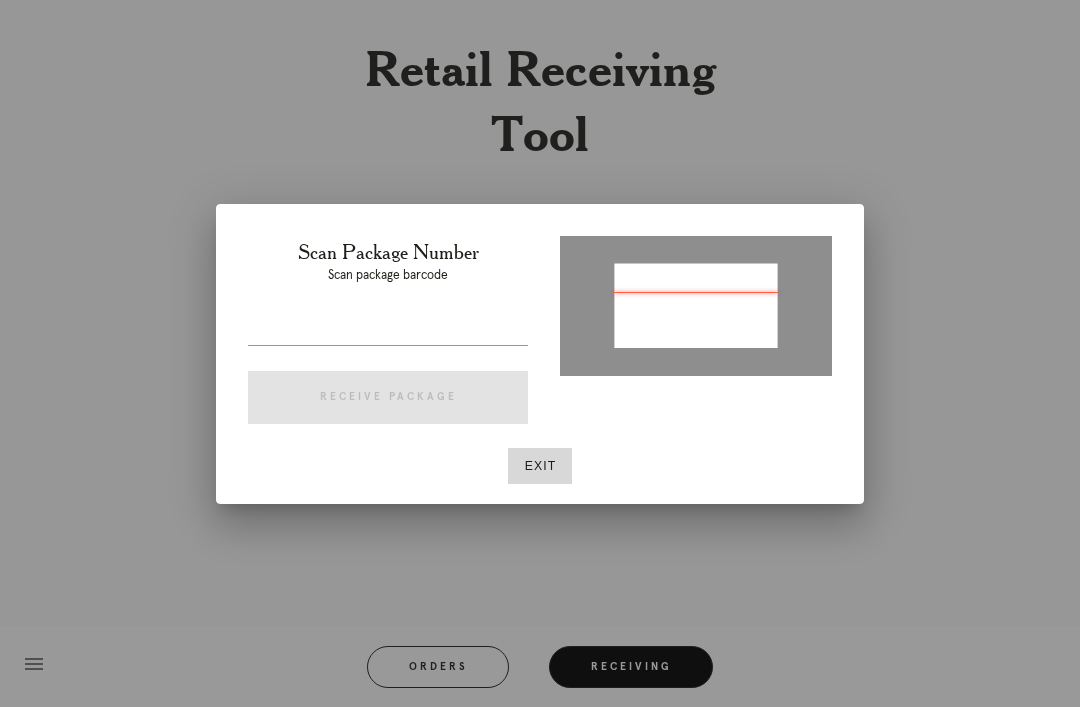 type on "P564983439188514" 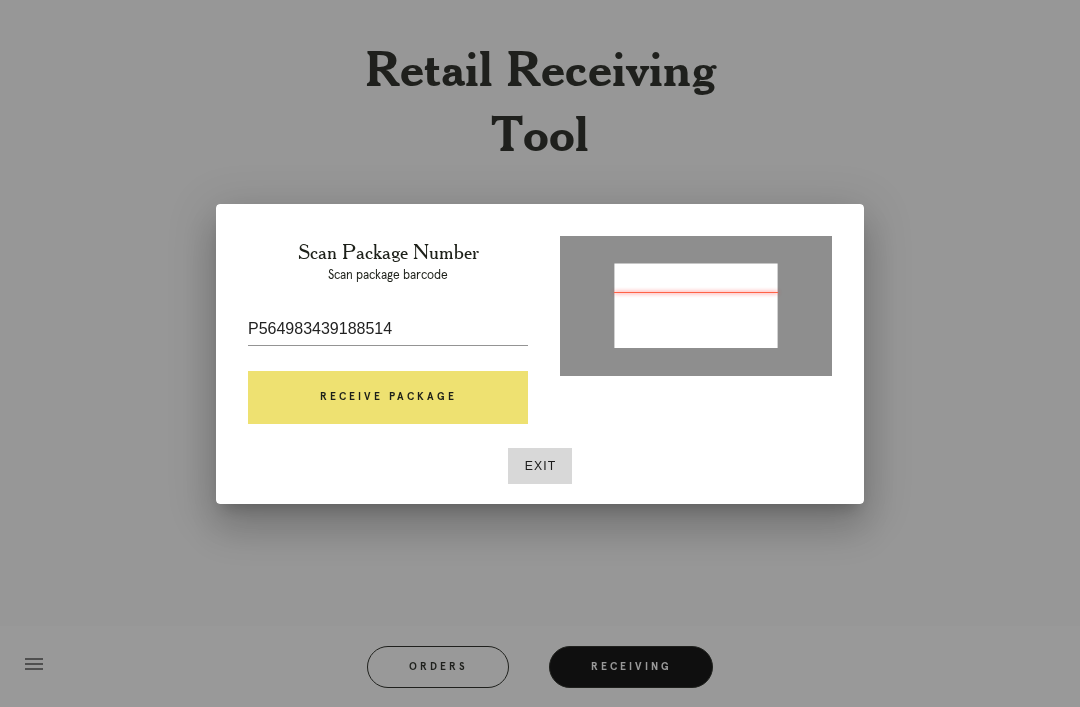 click on "Receive Package" at bounding box center (388, 398) 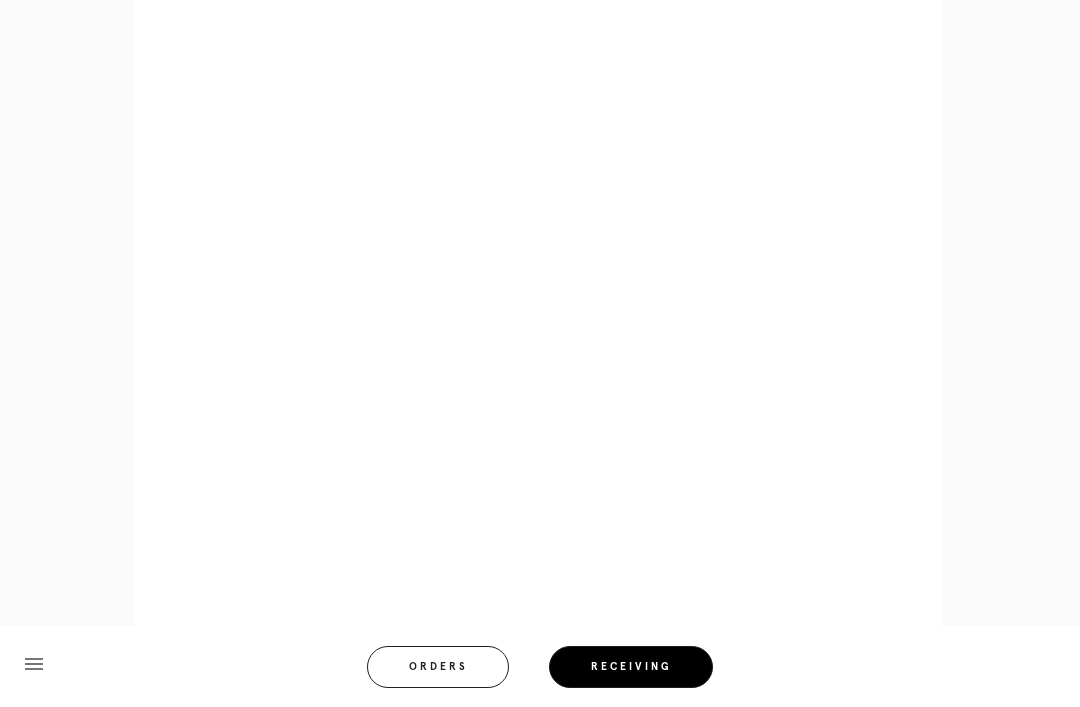 scroll, scrollTop: 858, scrollLeft: 0, axis: vertical 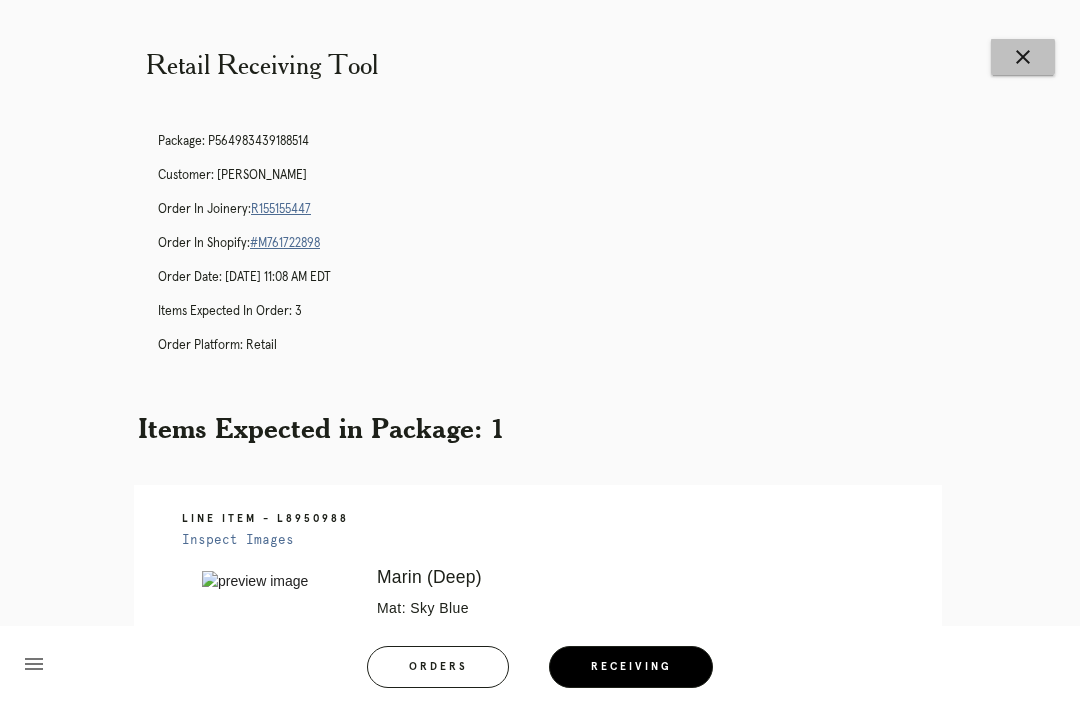 click on "close" at bounding box center (1023, 57) 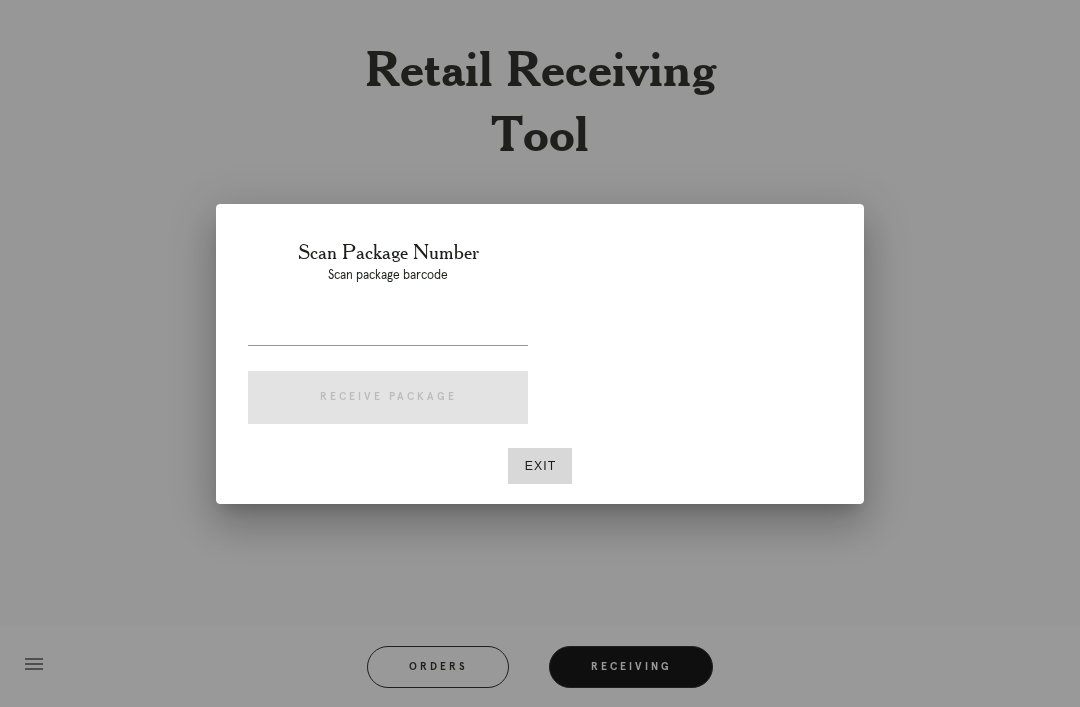 scroll, scrollTop: 0, scrollLeft: 0, axis: both 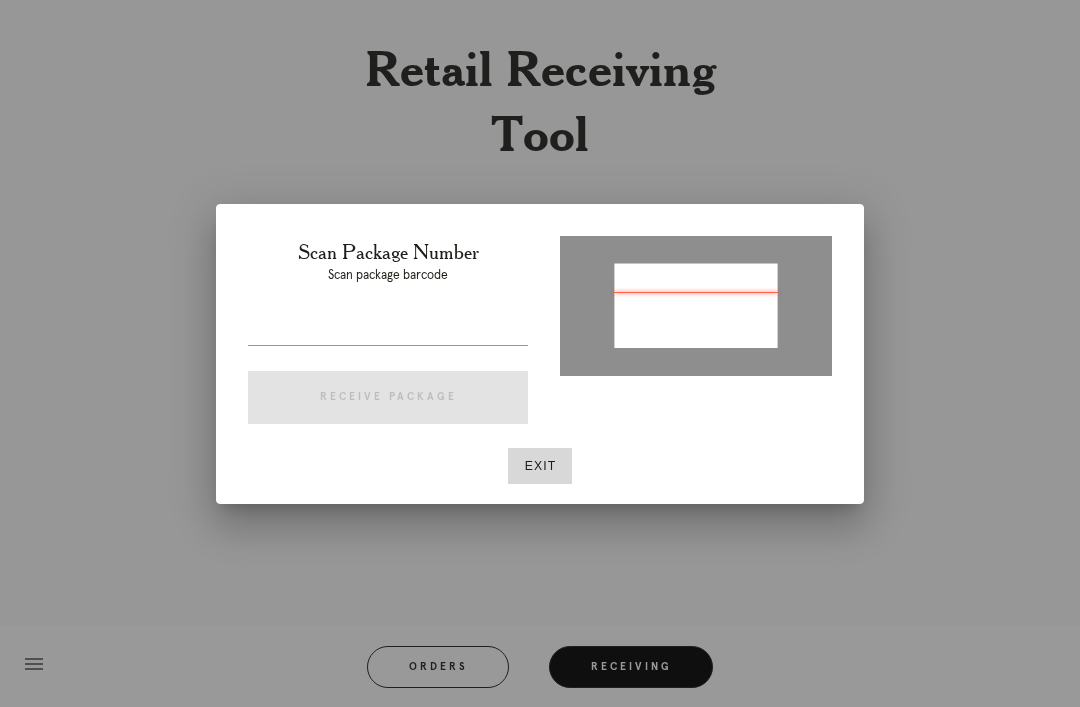 type on "P304069294775375" 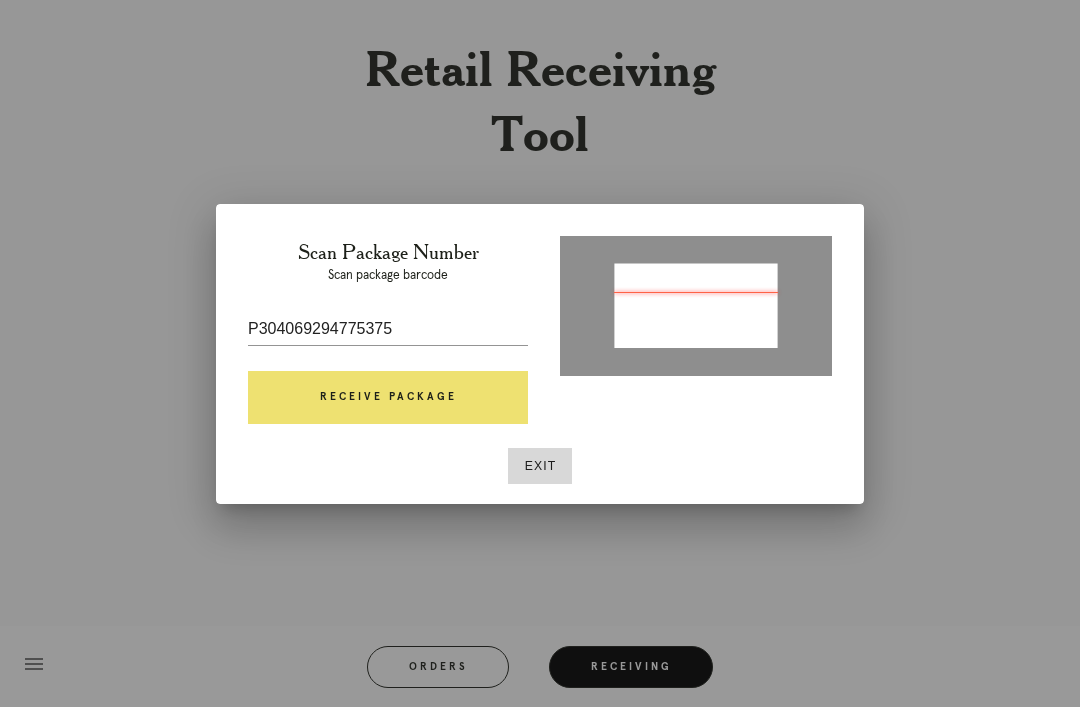 click on "Receive Package" at bounding box center (388, 398) 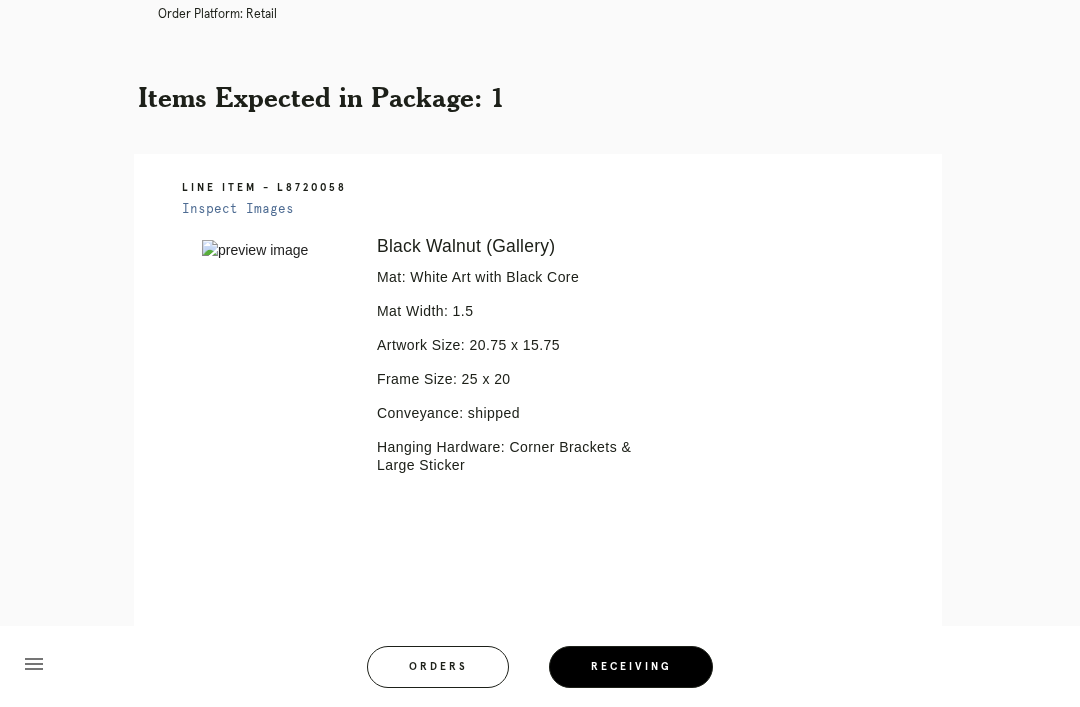 scroll, scrollTop: 382, scrollLeft: 0, axis: vertical 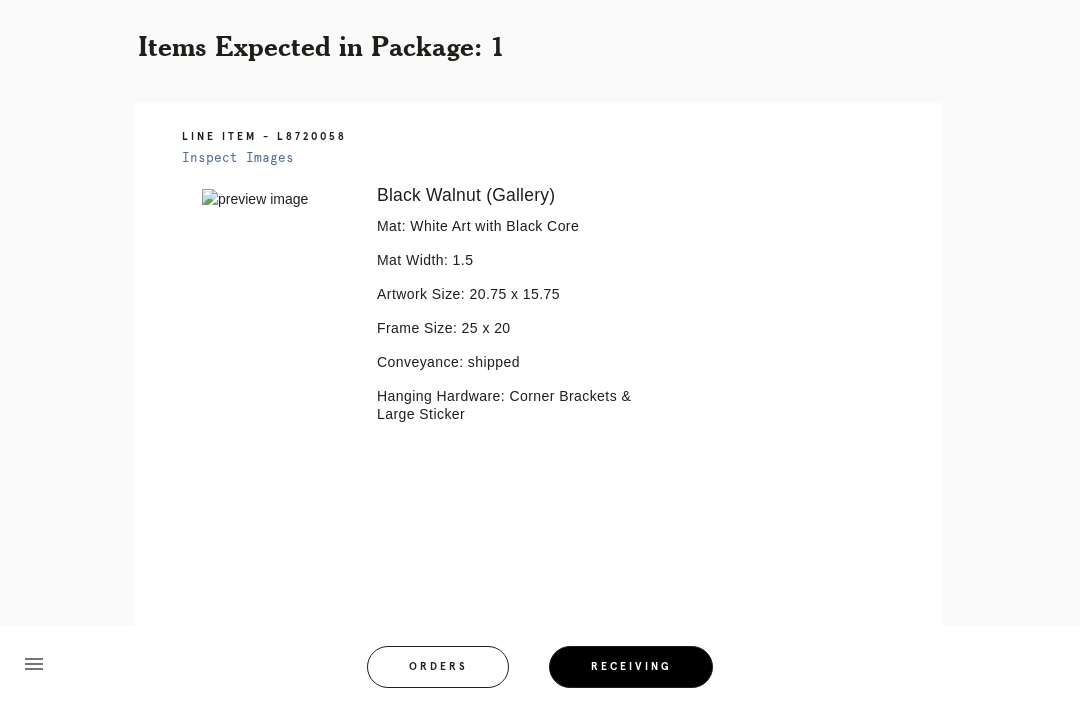 click at bounding box center [275, 199] 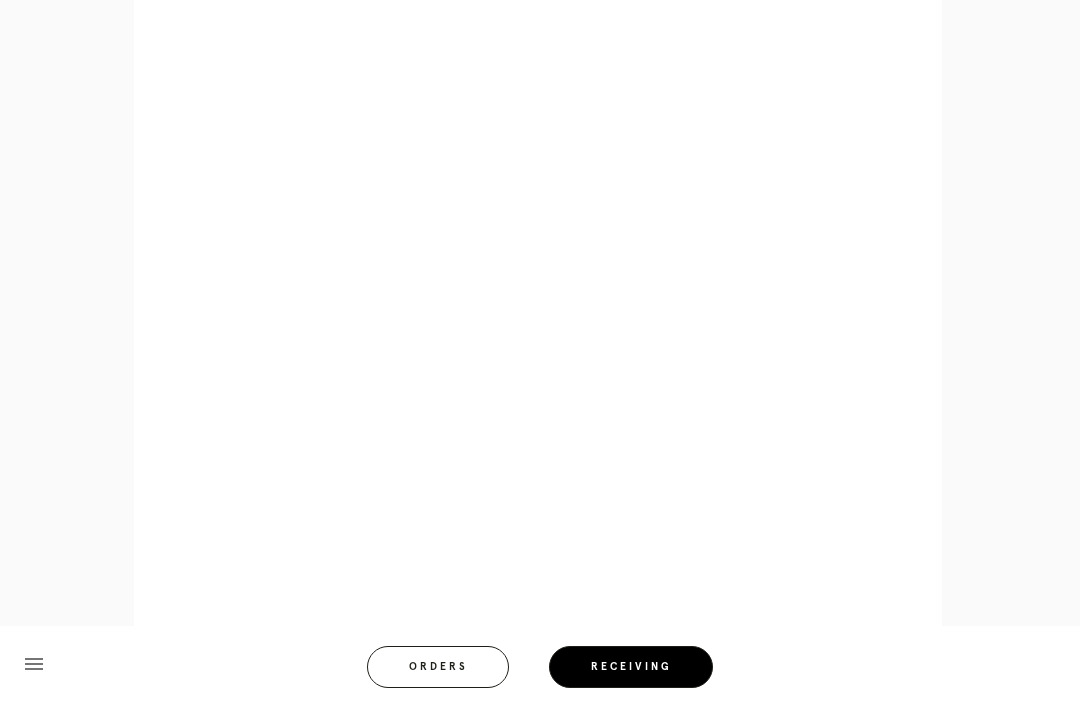 scroll, scrollTop: 858, scrollLeft: 0, axis: vertical 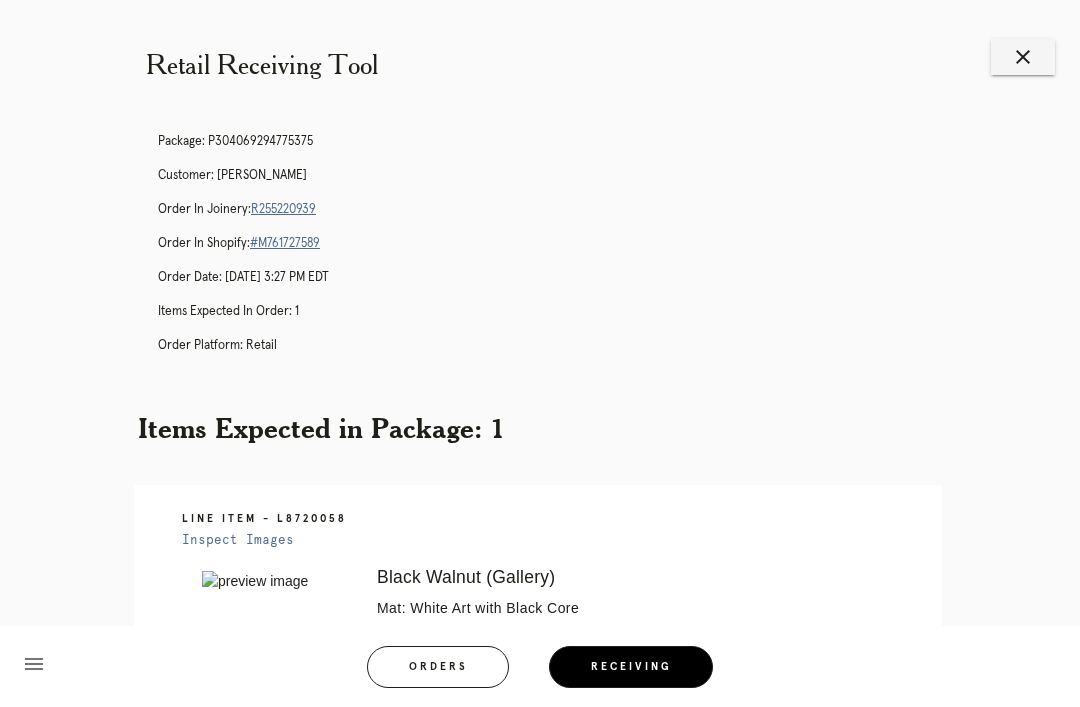 click on "close" at bounding box center [1023, 57] 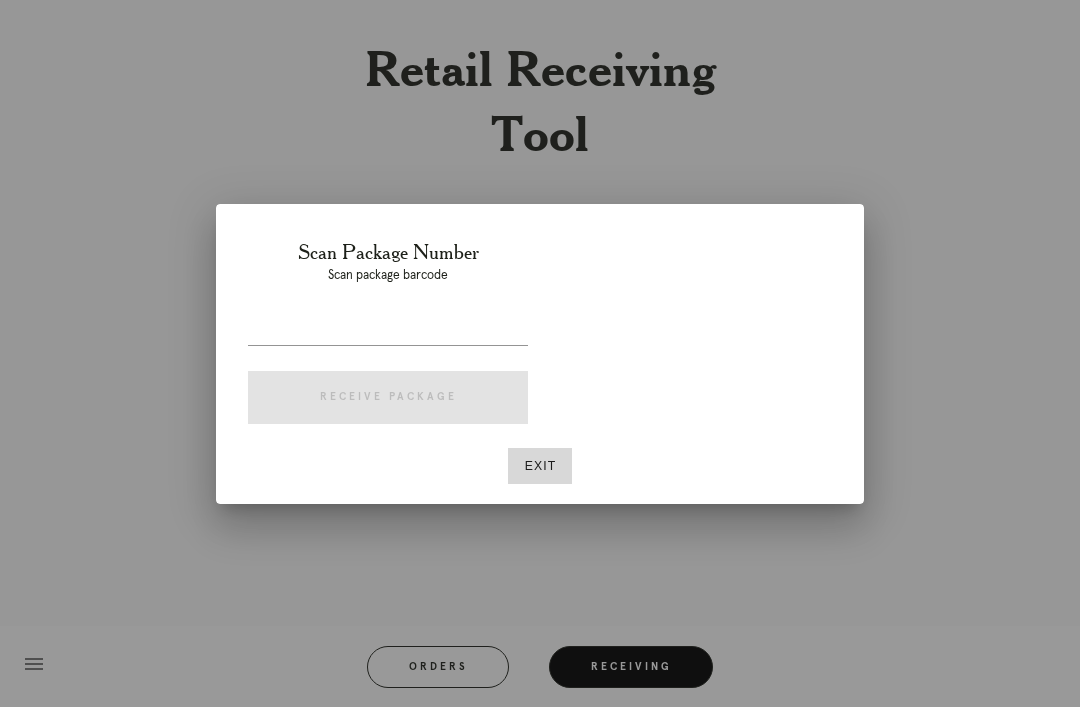scroll, scrollTop: 0, scrollLeft: 0, axis: both 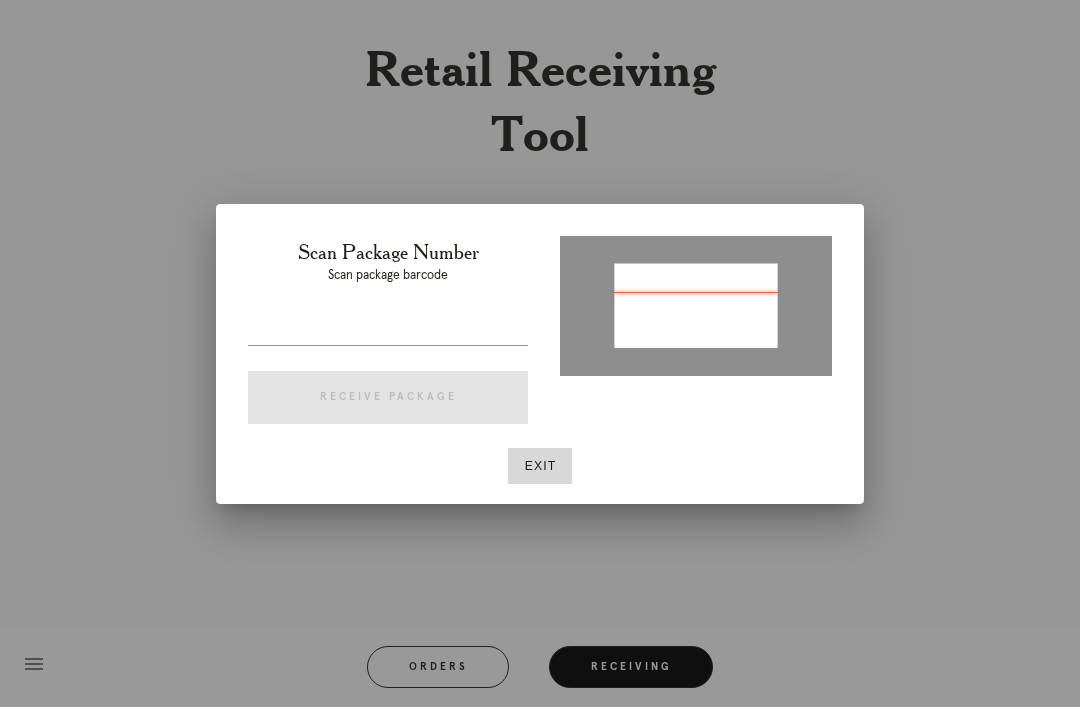 type on "P741419529007092" 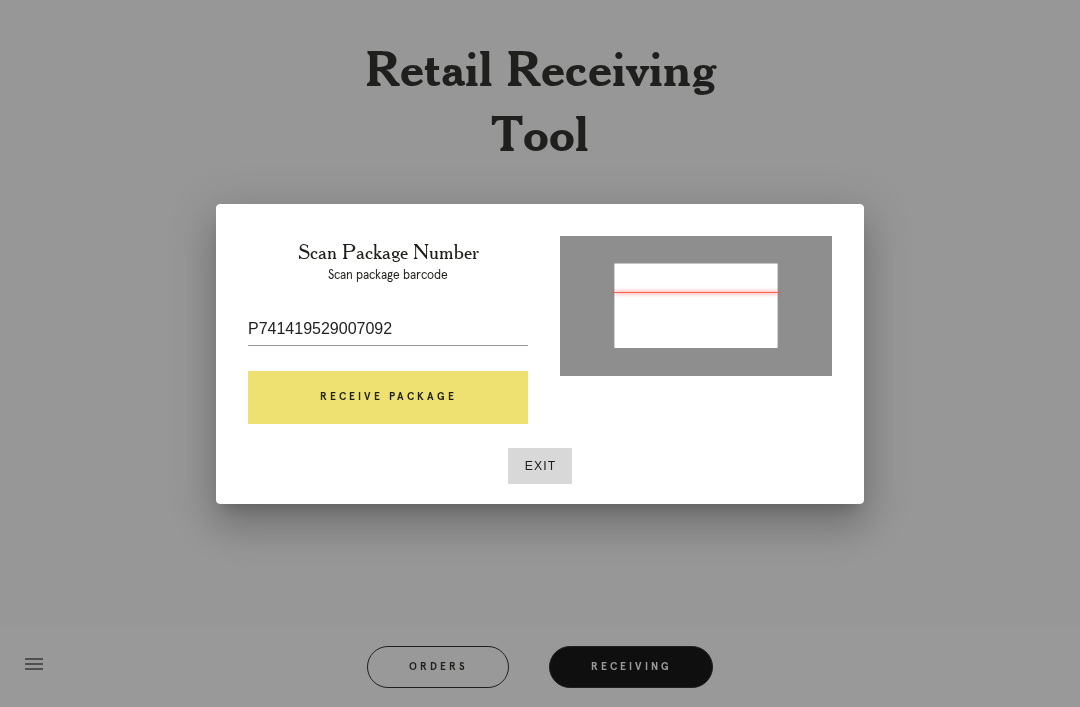 click on "Receive Package" at bounding box center [388, 398] 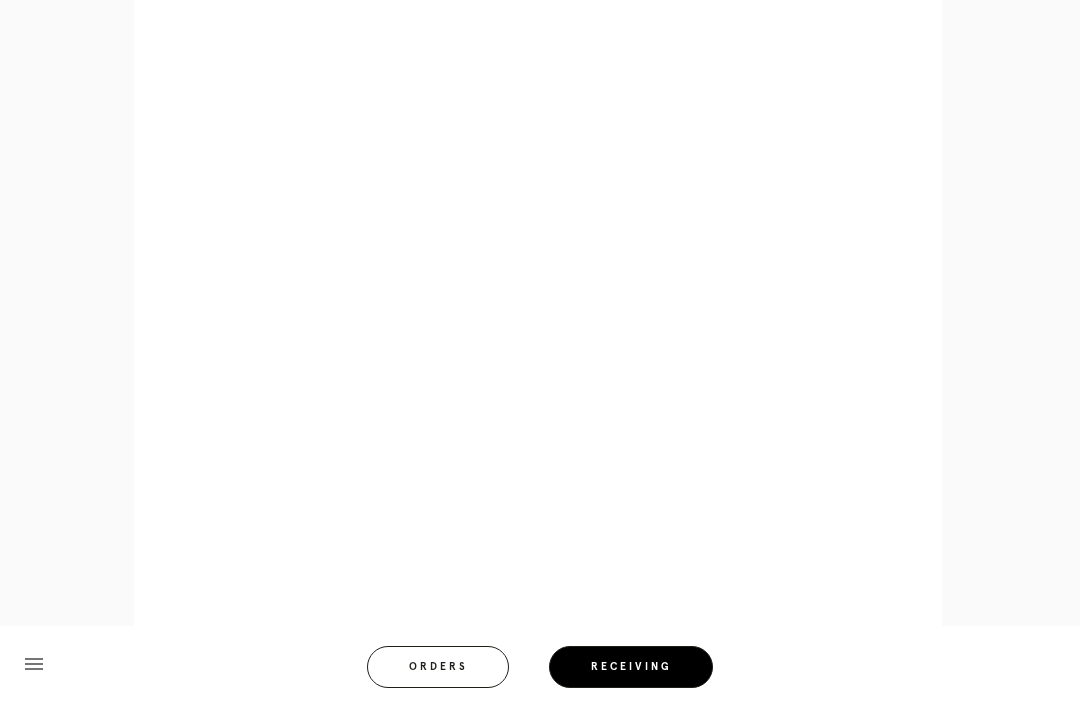 scroll, scrollTop: 858, scrollLeft: 0, axis: vertical 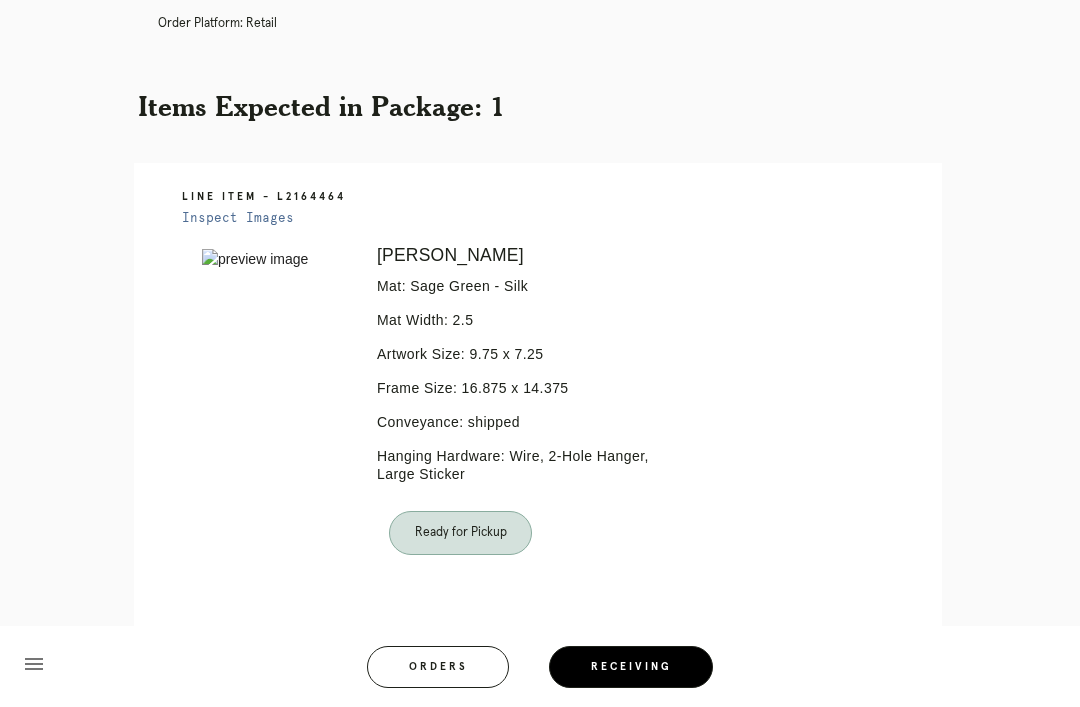 click on "Receiving" at bounding box center [631, 667] 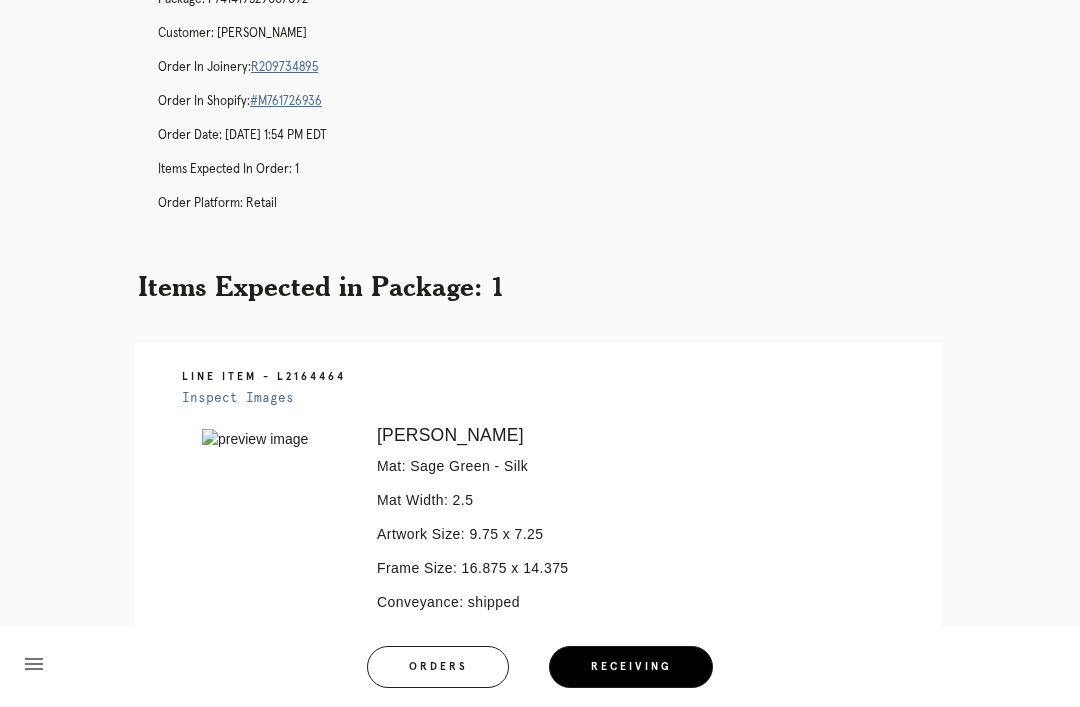 scroll, scrollTop: 0, scrollLeft: 0, axis: both 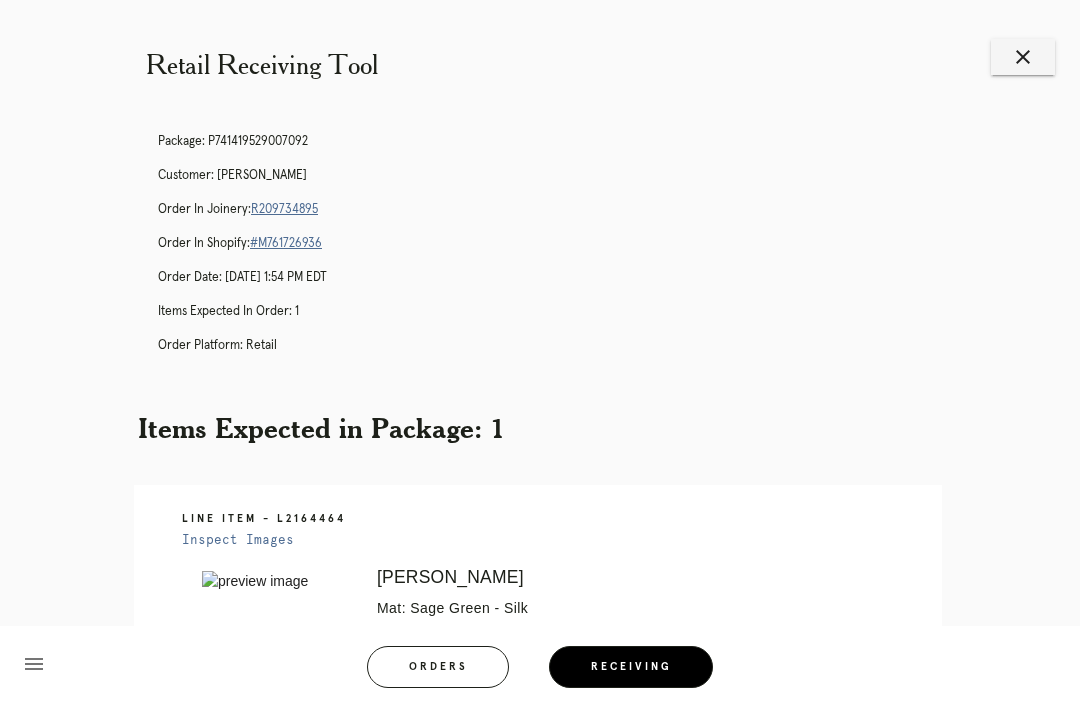 click on "close" at bounding box center [1023, 57] 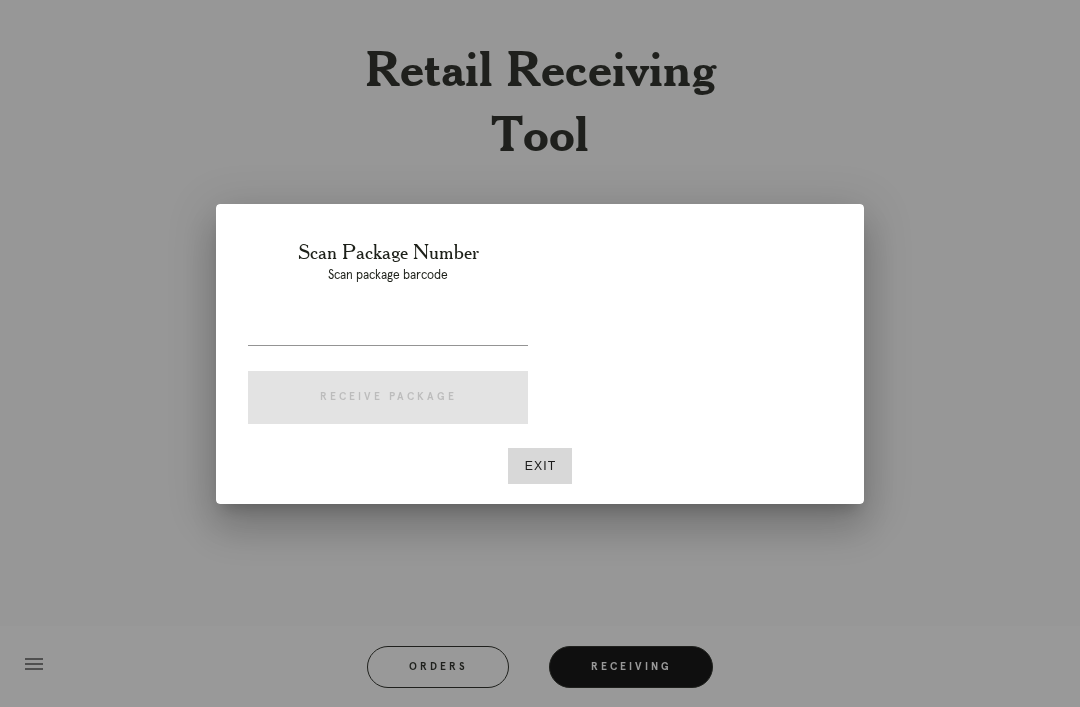 scroll, scrollTop: 0, scrollLeft: 0, axis: both 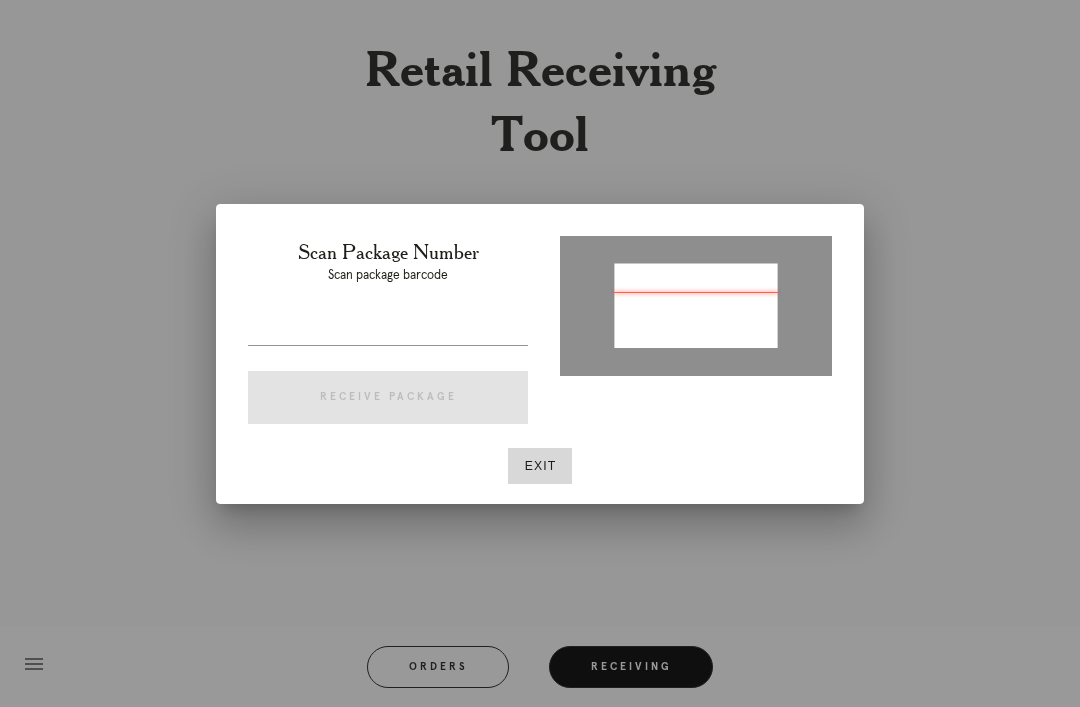 type on "P987414093080558" 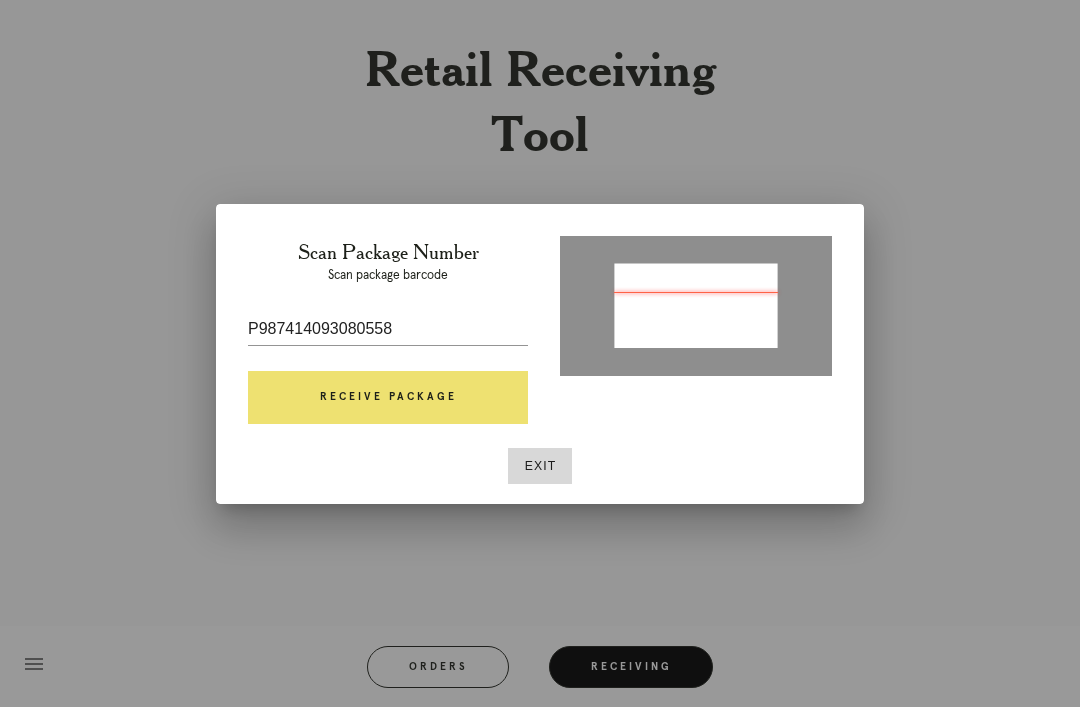 click on "Receive Package" at bounding box center (388, 398) 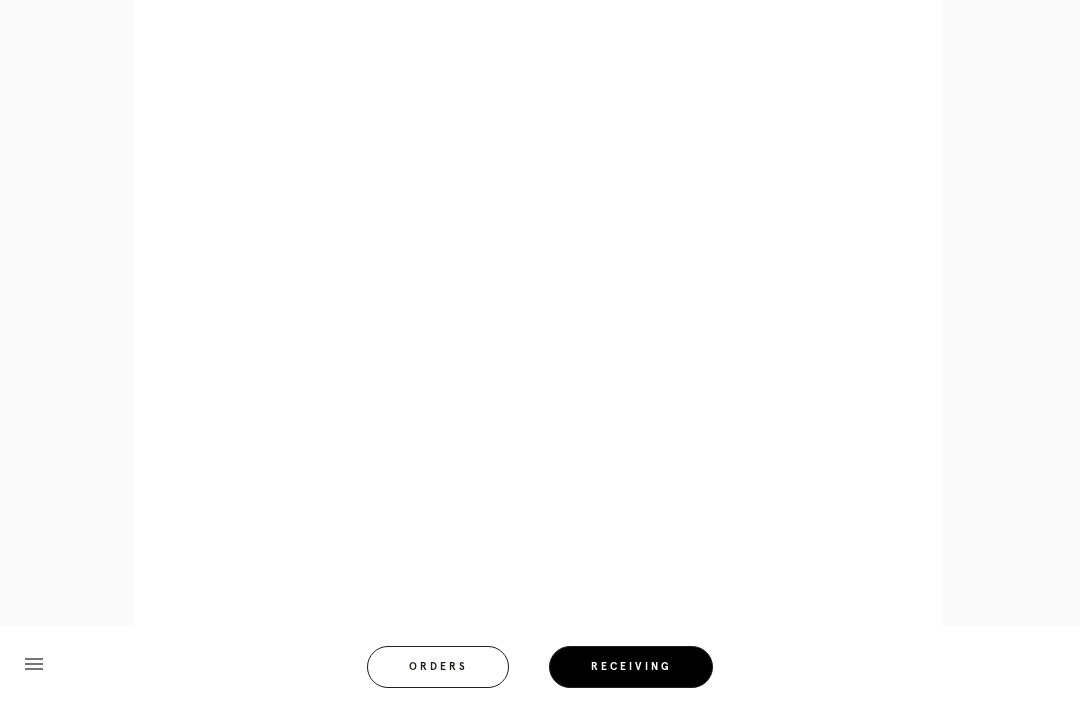 scroll, scrollTop: 946, scrollLeft: 0, axis: vertical 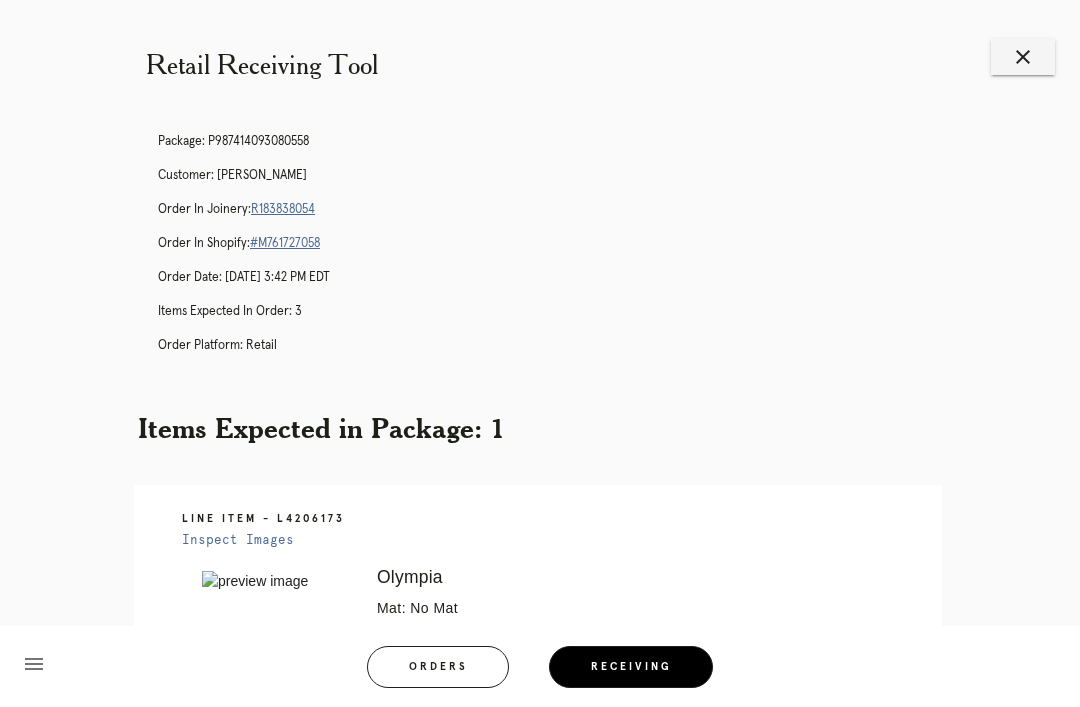 click on "close" at bounding box center (1023, 57) 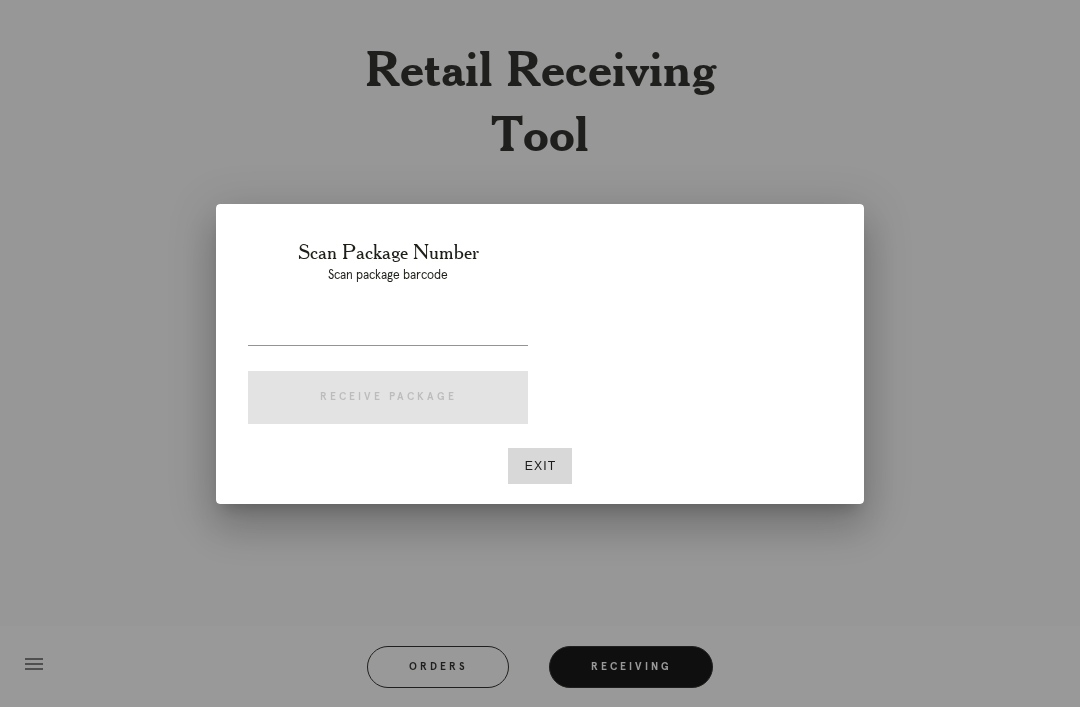 scroll, scrollTop: 0, scrollLeft: 0, axis: both 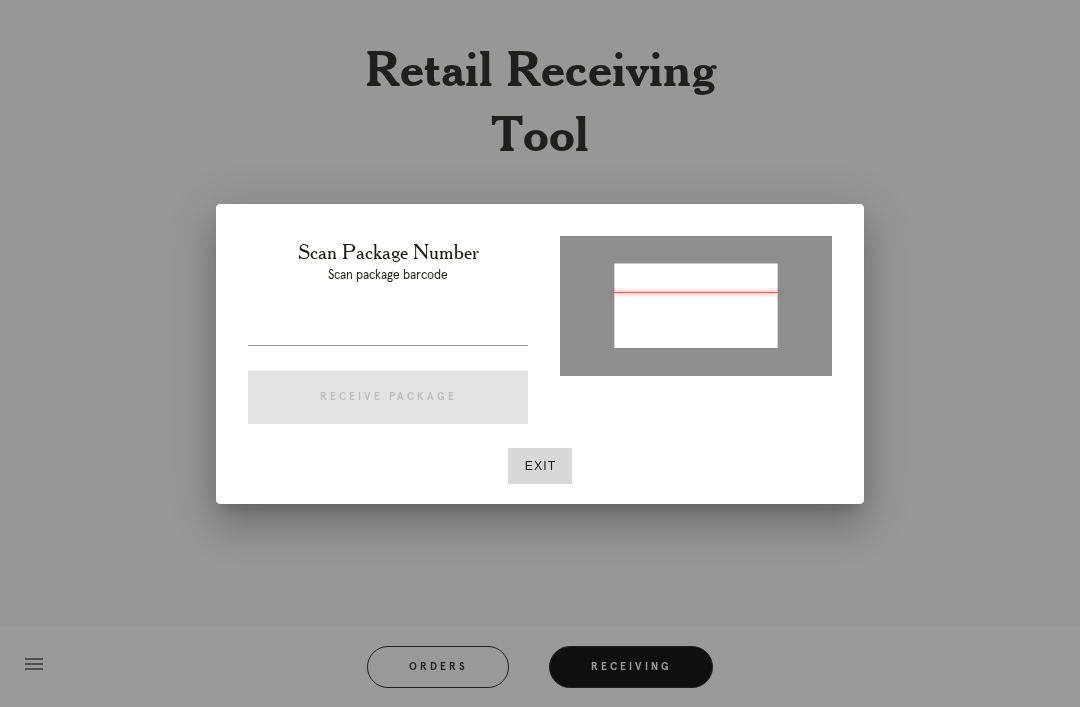 type on "P406451166840683" 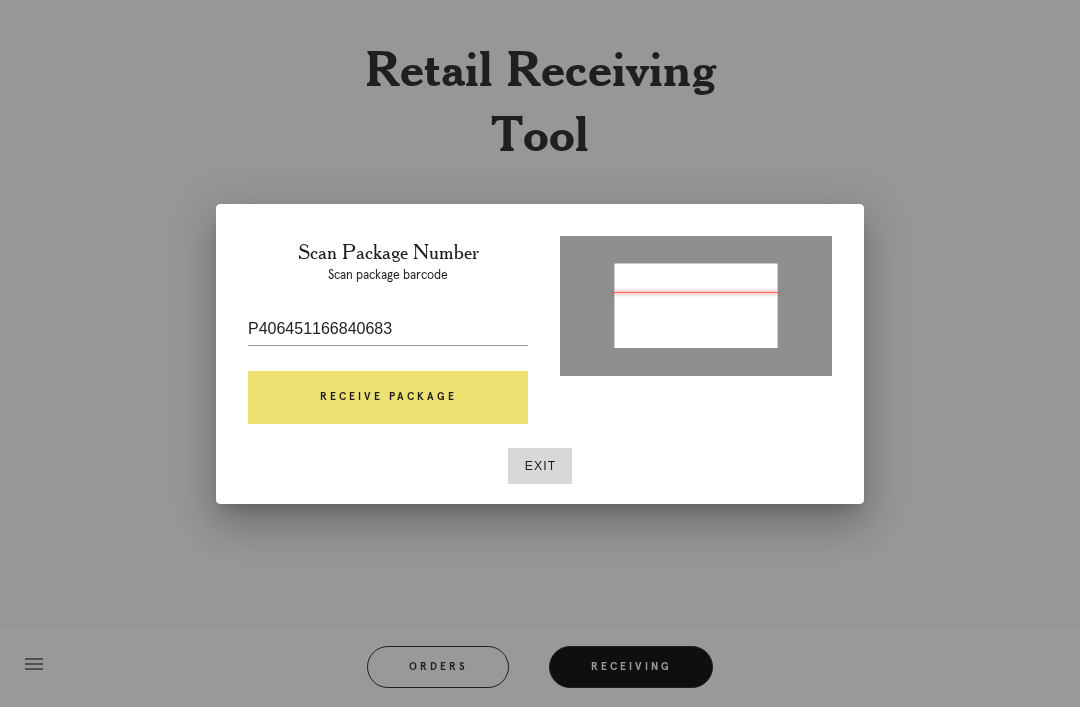 click on "Receive Package" at bounding box center (388, 398) 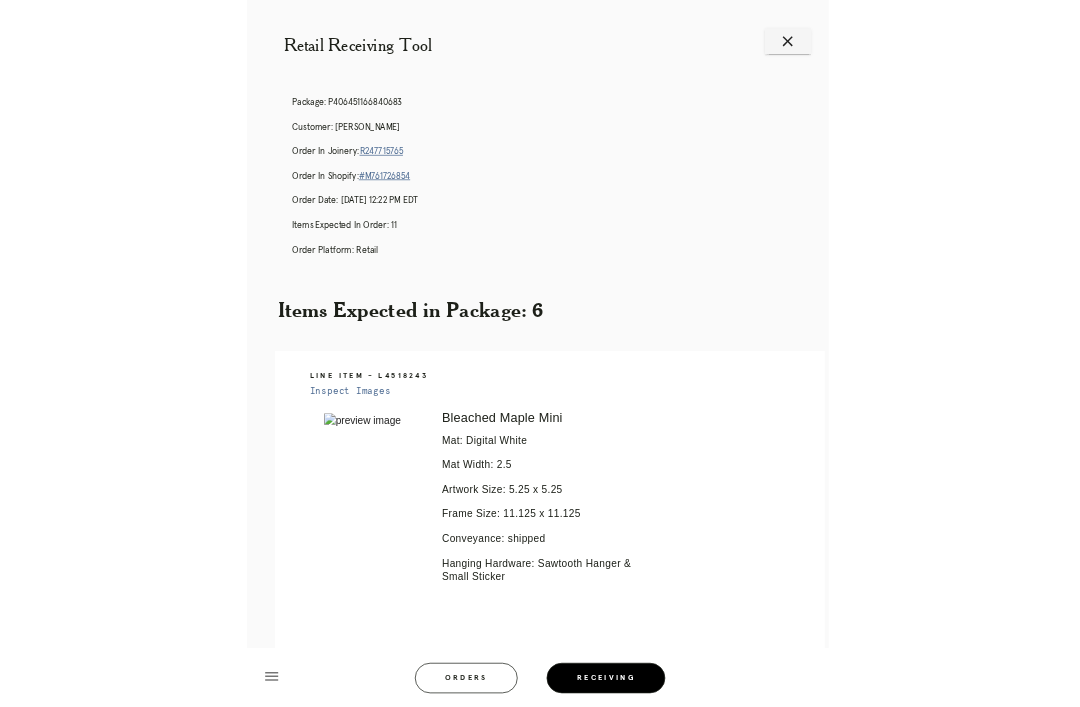 scroll, scrollTop: 0, scrollLeft: 0, axis: both 